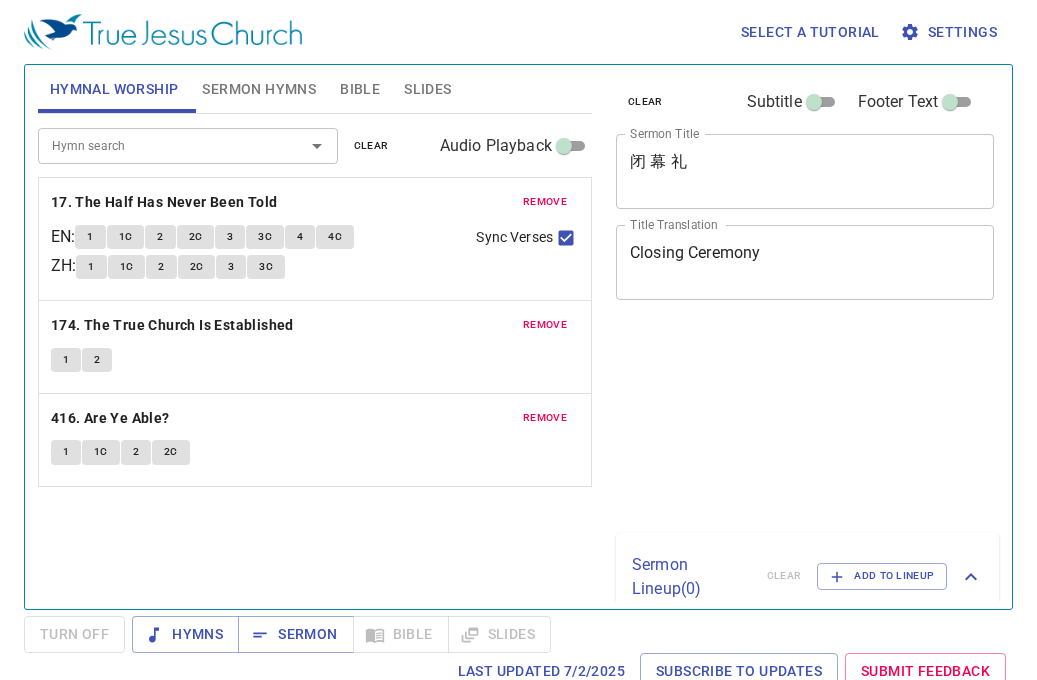 scroll, scrollTop: 0, scrollLeft: 0, axis: both 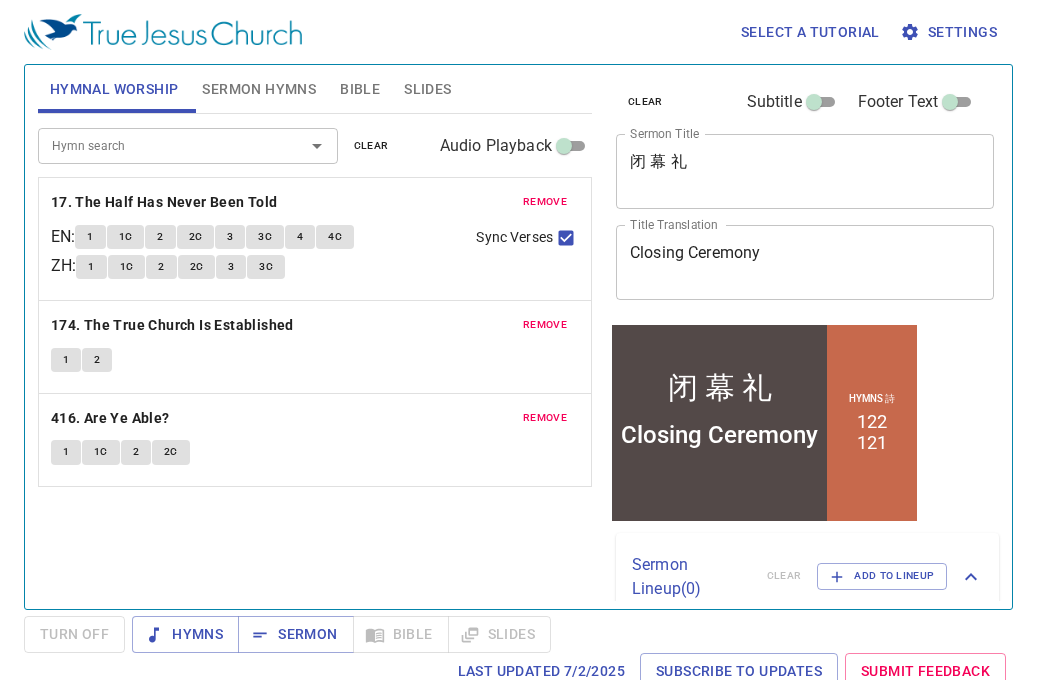 click on "Settings" at bounding box center [950, 32] 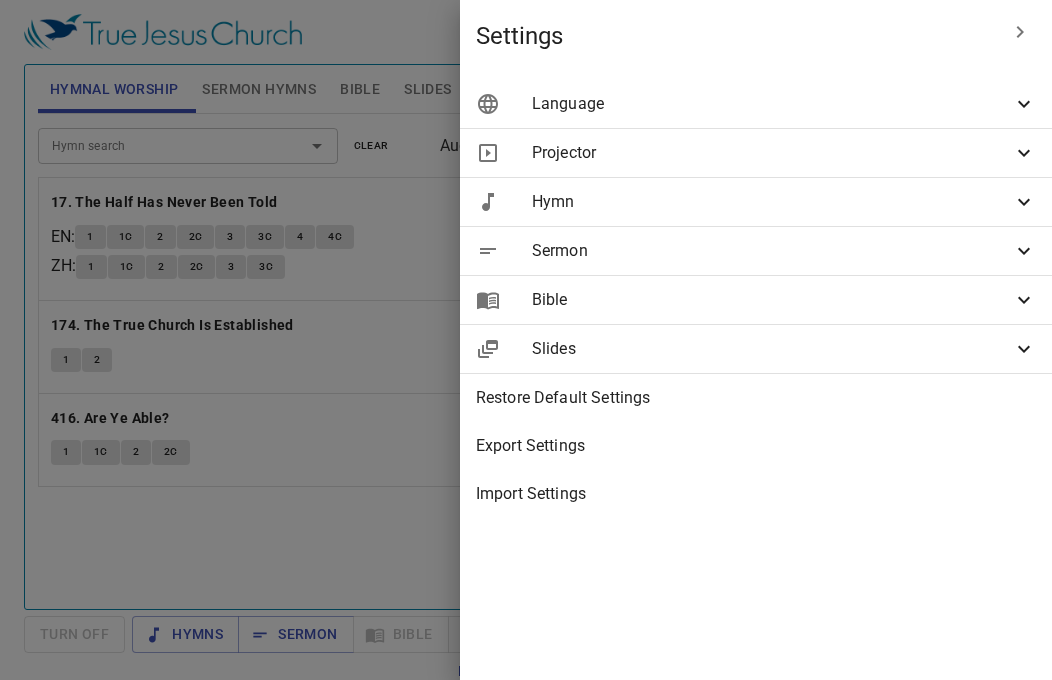 click on "Hymn" at bounding box center [772, 202] 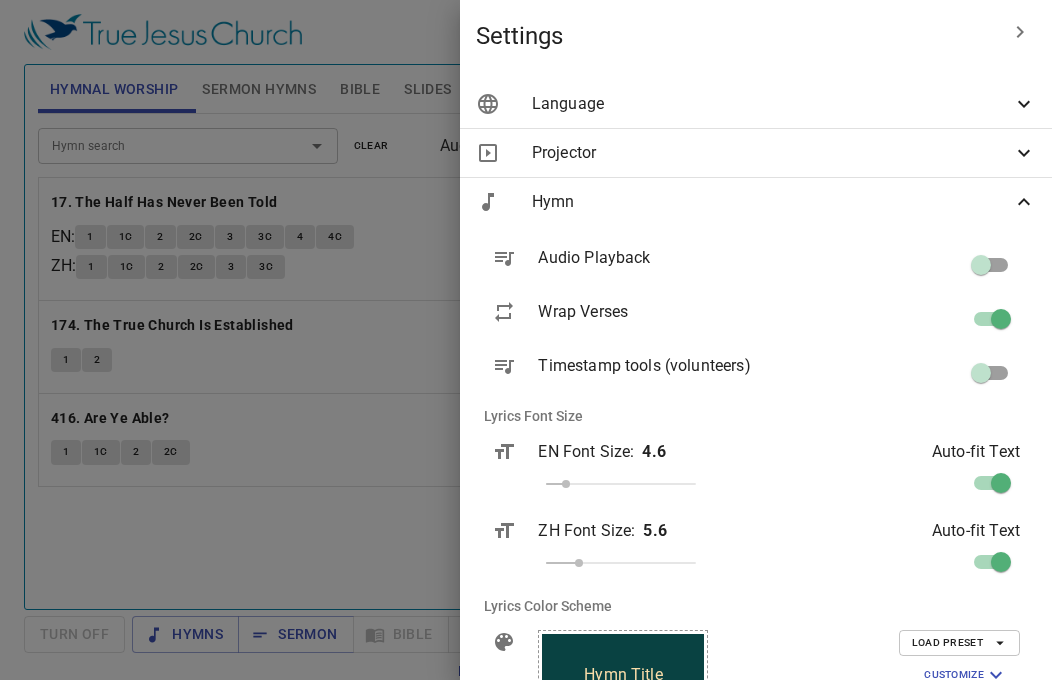 click on "Hymn" at bounding box center (756, 202) 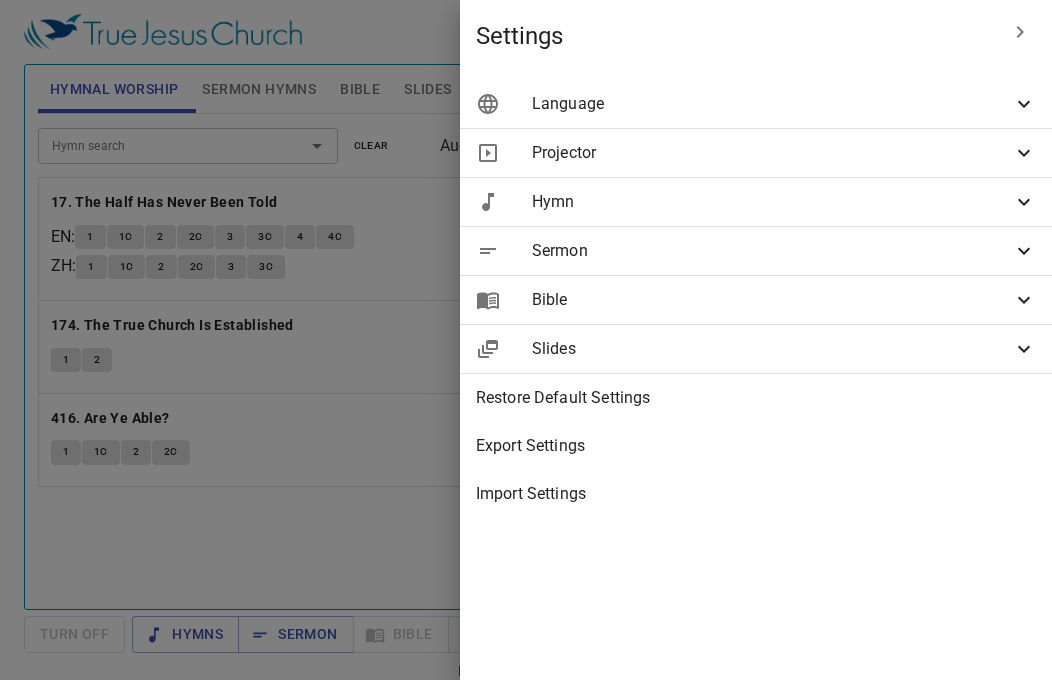 click at bounding box center (526, 340) 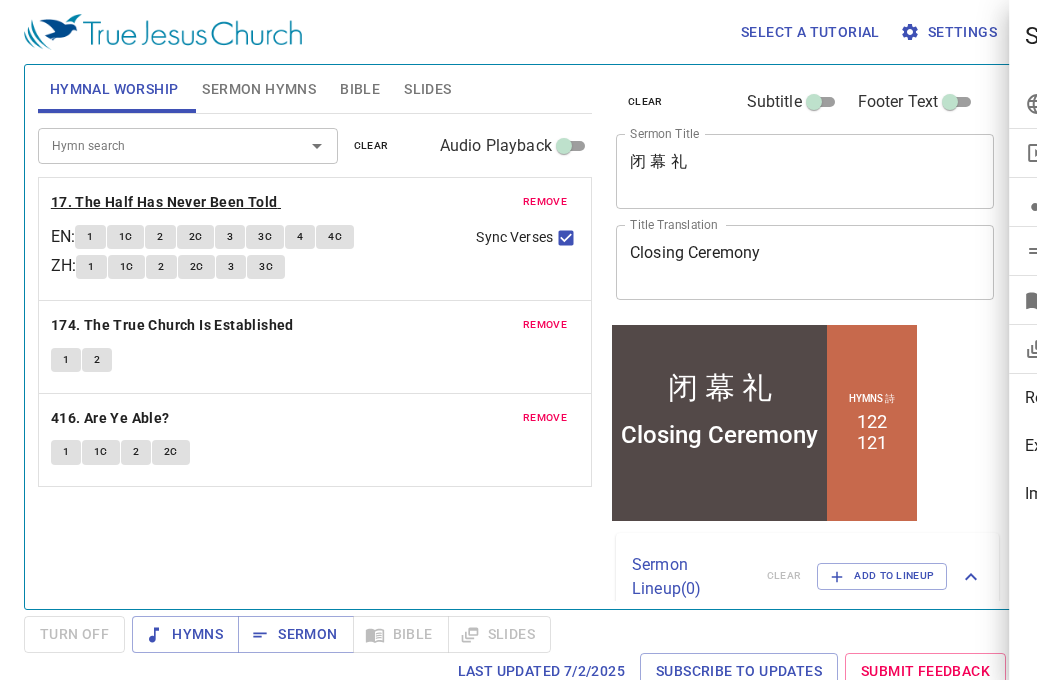 click on "17. The Half Has Never Been Told" at bounding box center [164, 202] 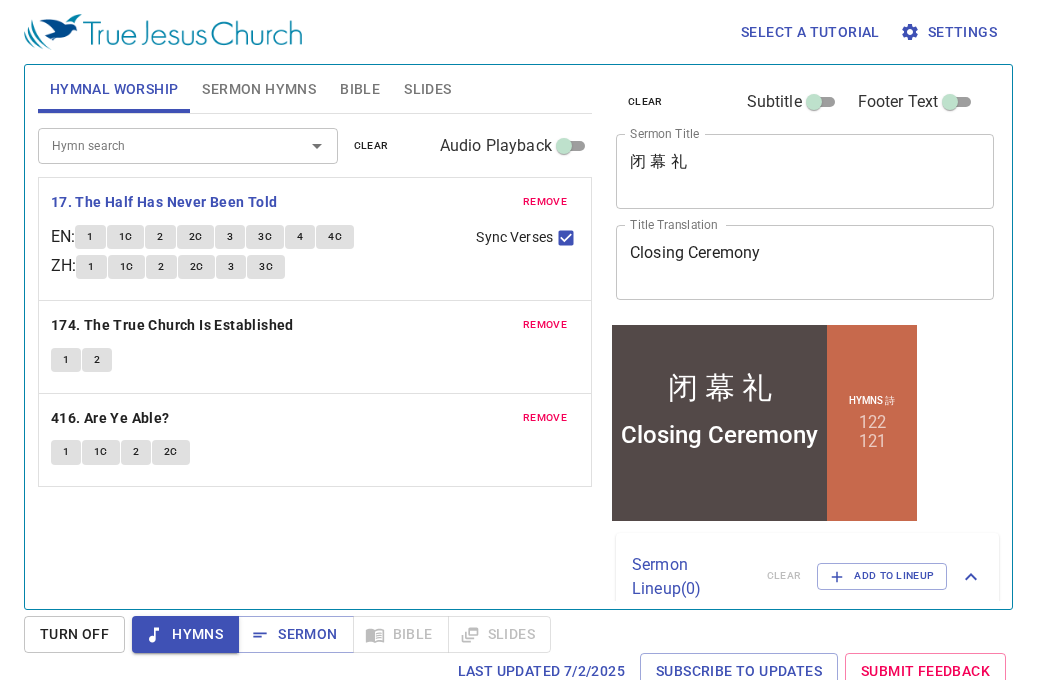 click on "remove" at bounding box center [545, 202] 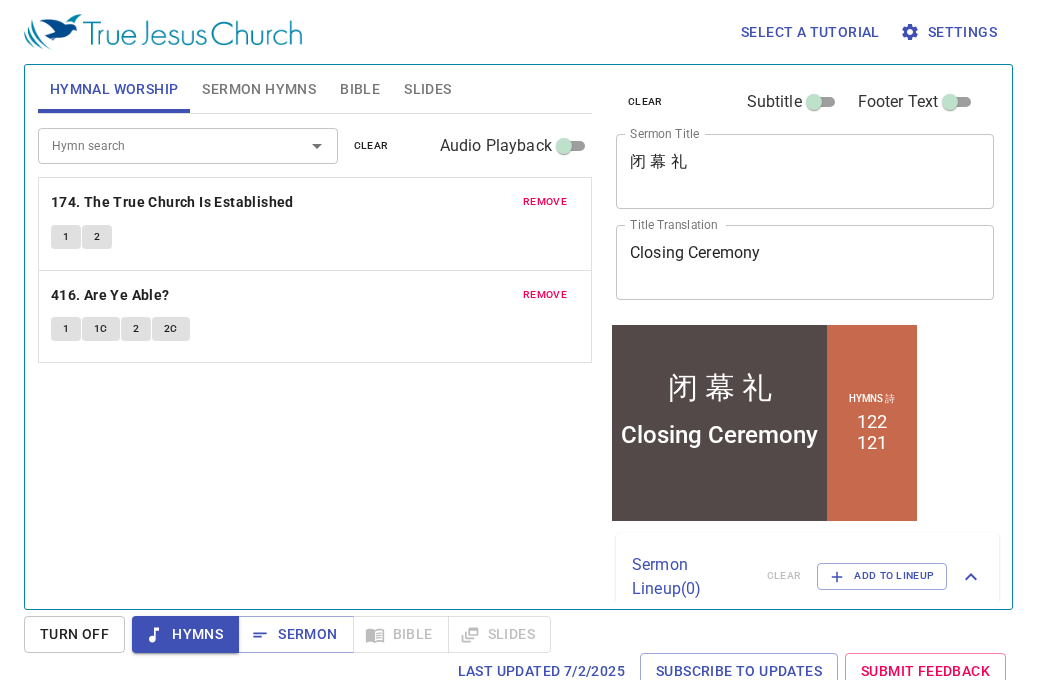 click on "remove" at bounding box center [545, 202] 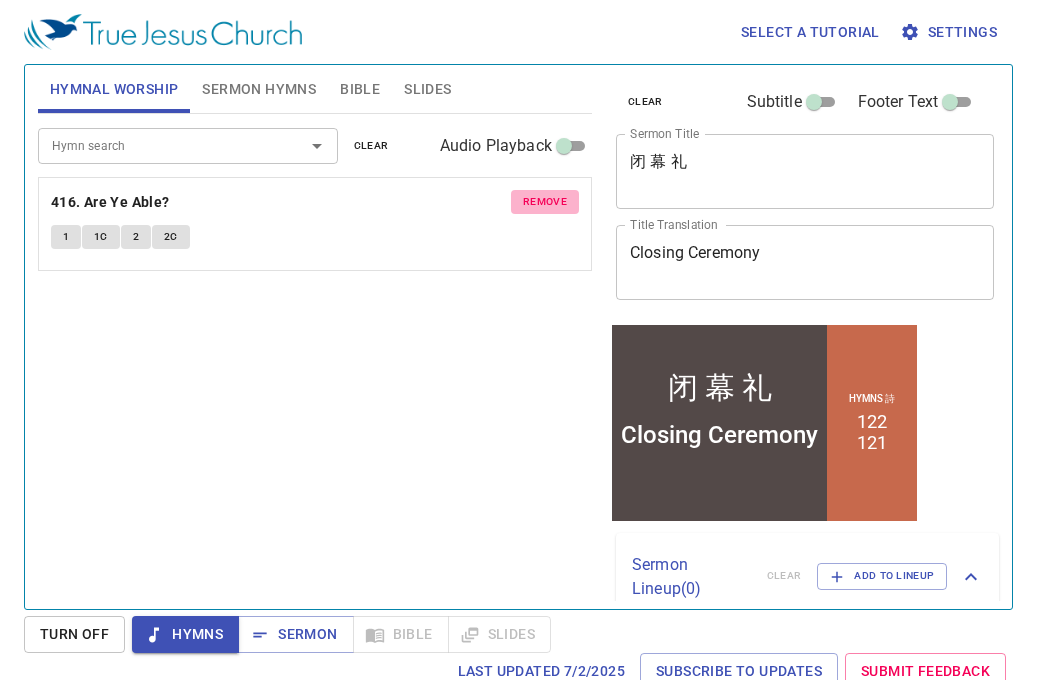 click on "remove" at bounding box center (545, 202) 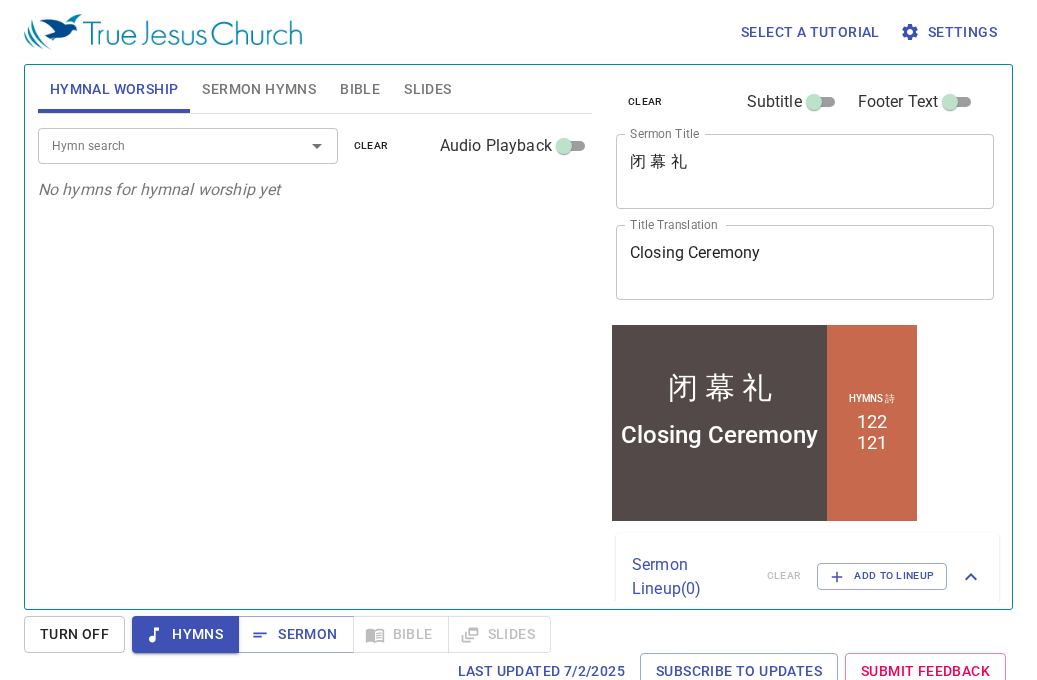 click on "闭 幕 礼" at bounding box center [805, 171] 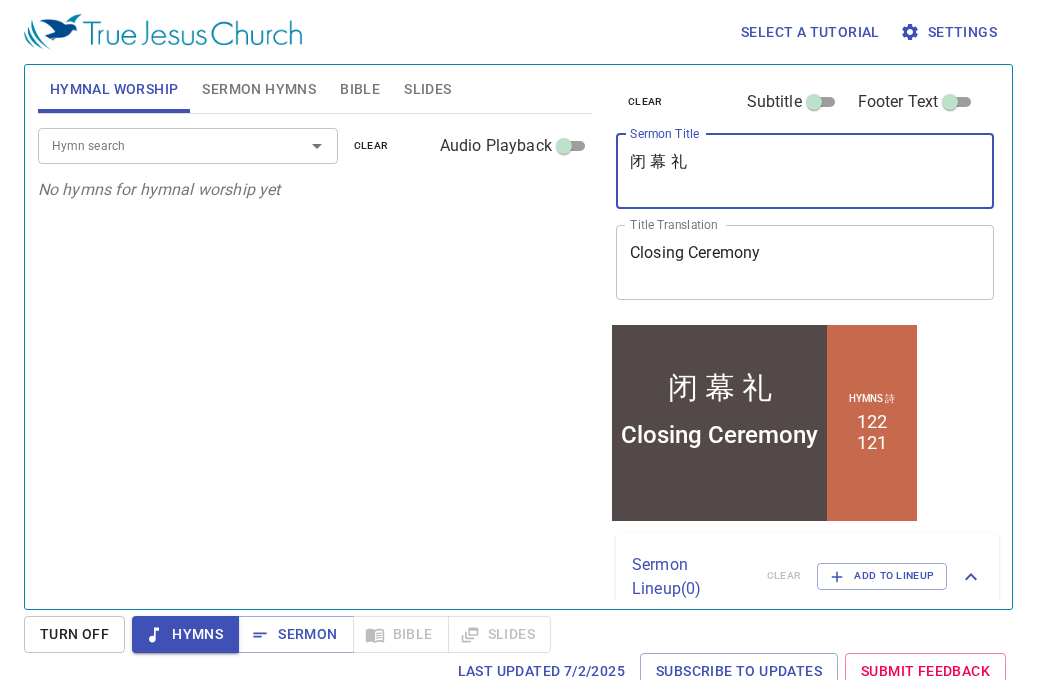 drag, startPoint x: 704, startPoint y: 169, endPoint x: 582, endPoint y: 168, distance: 122.0041 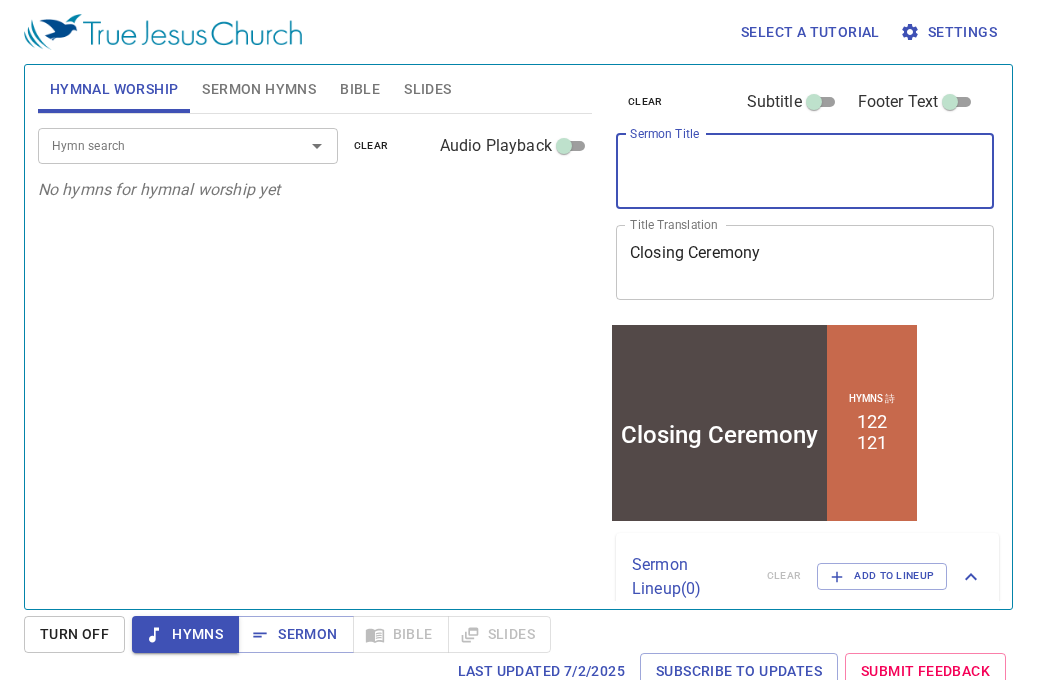 click on "Sermon Title" at bounding box center [805, 171] 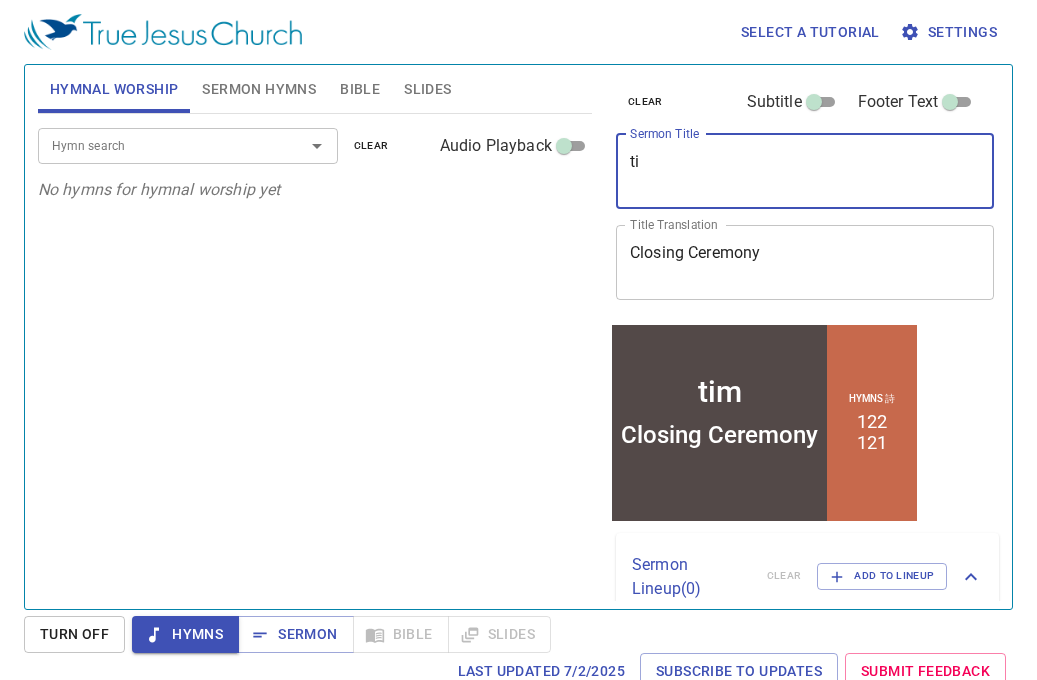 type on "t" 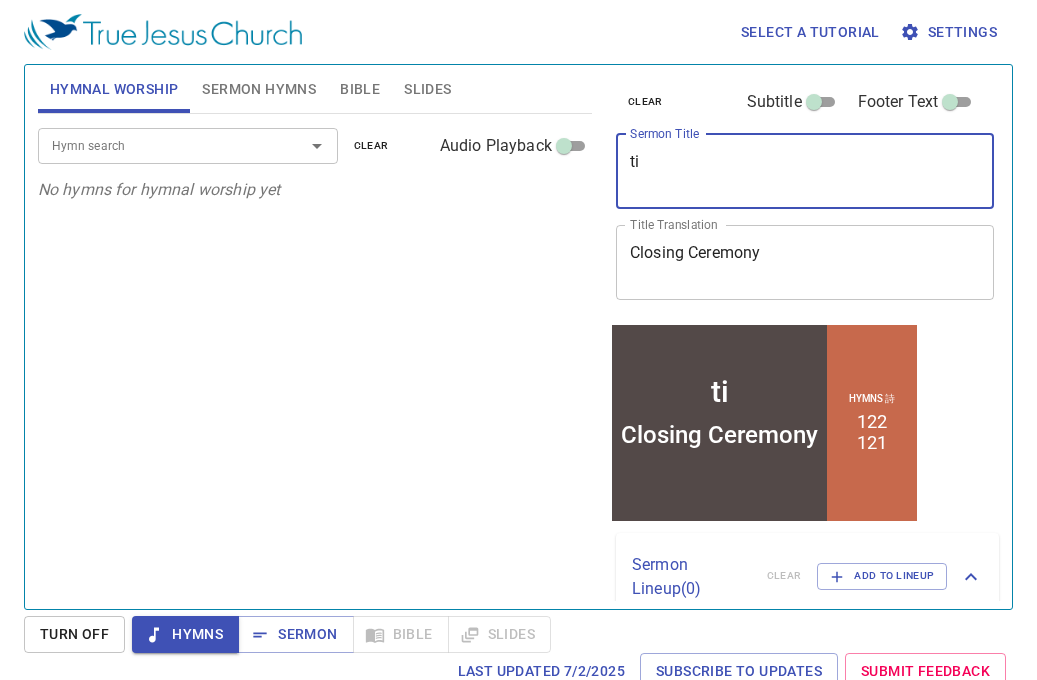 click on "ti" at bounding box center (805, 171) 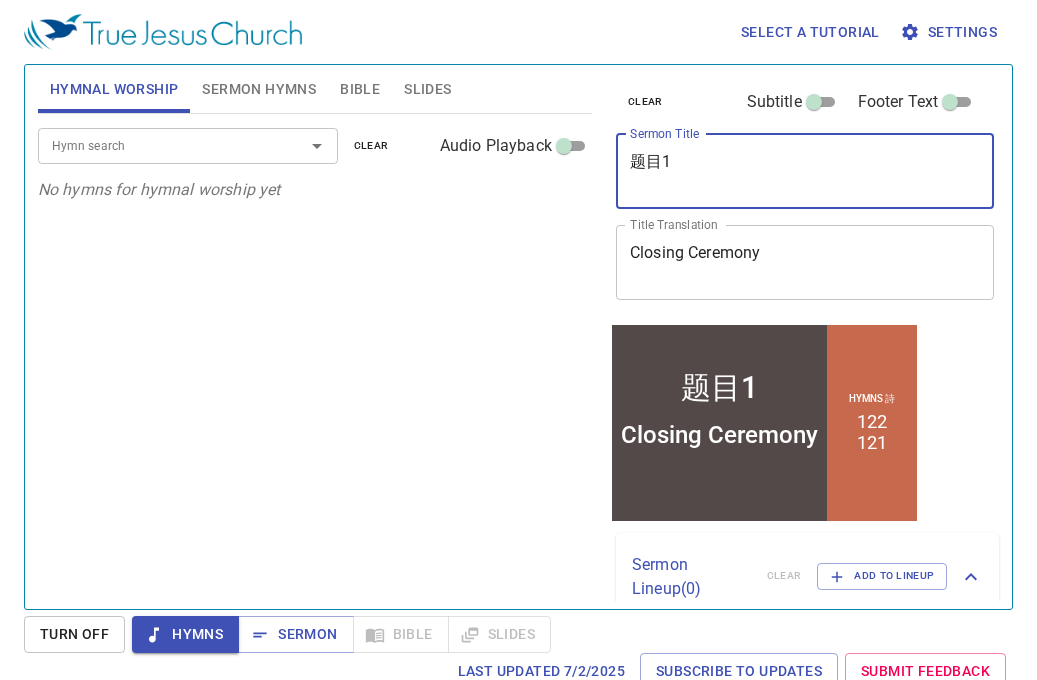 type on "题目1" 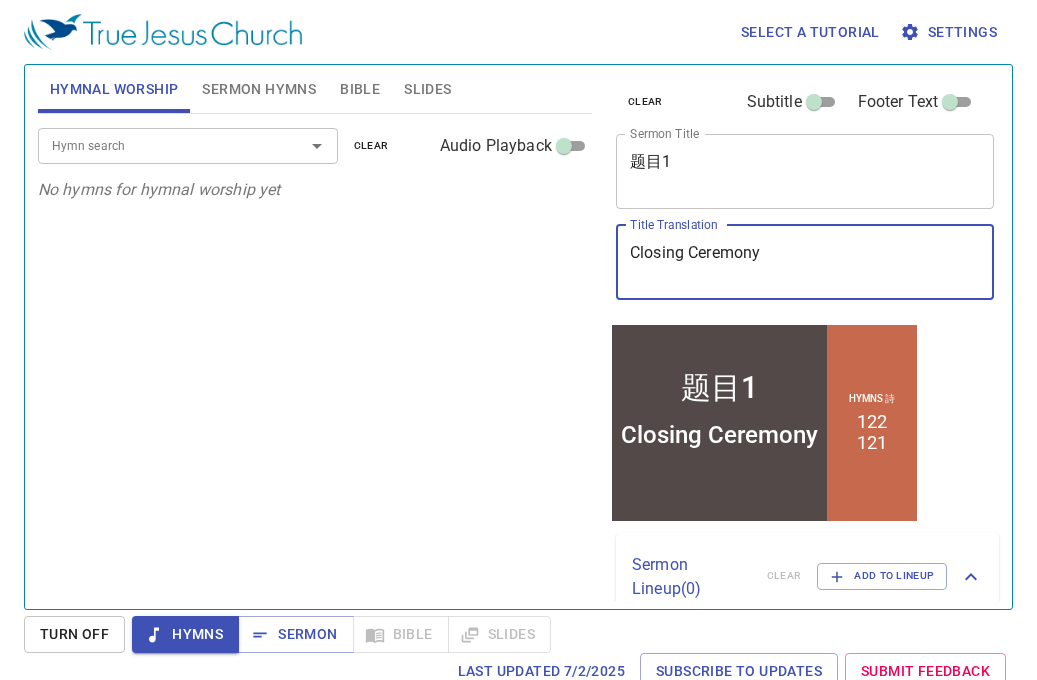 drag, startPoint x: 788, startPoint y: 261, endPoint x: 628, endPoint y: 251, distance: 160.3122 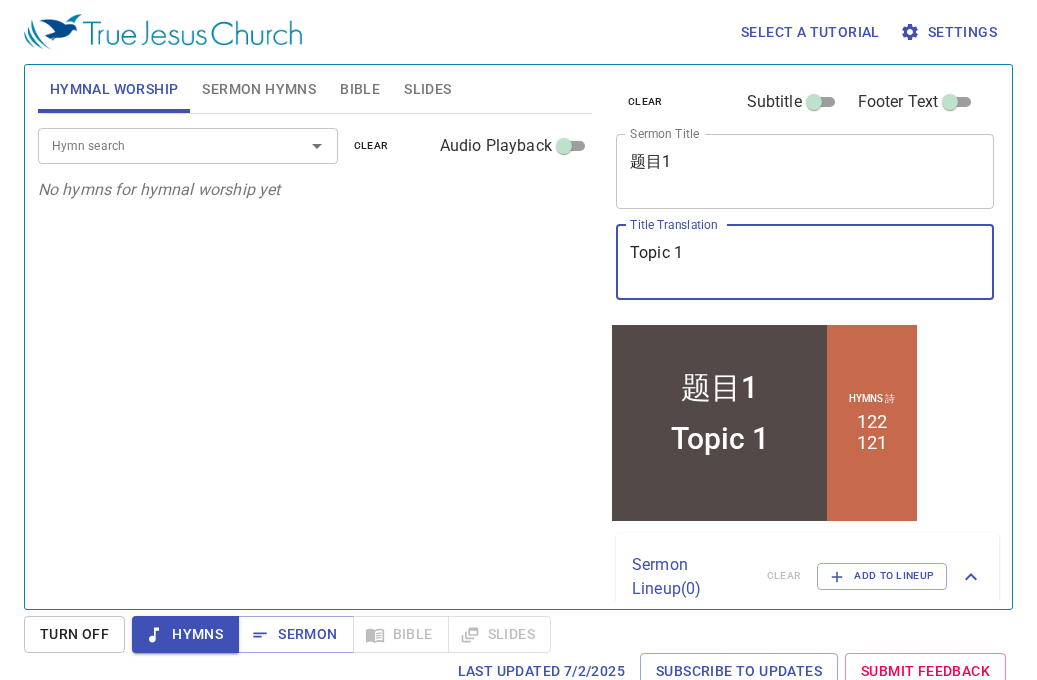 type on "Topic 1" 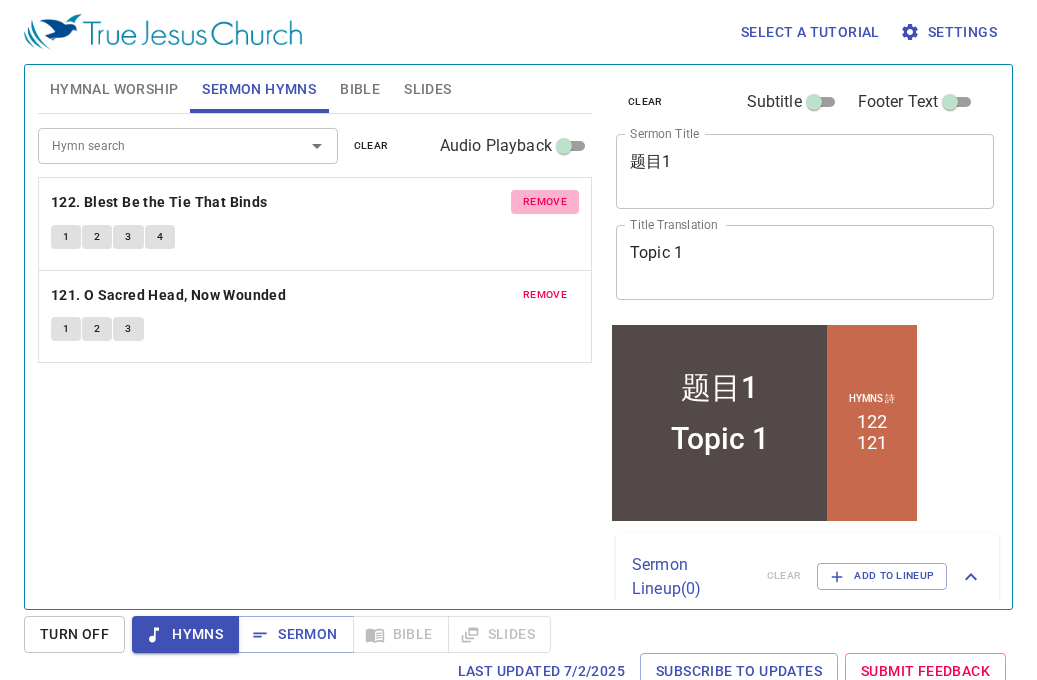 click on "remove" at bounding box center [545, 202] 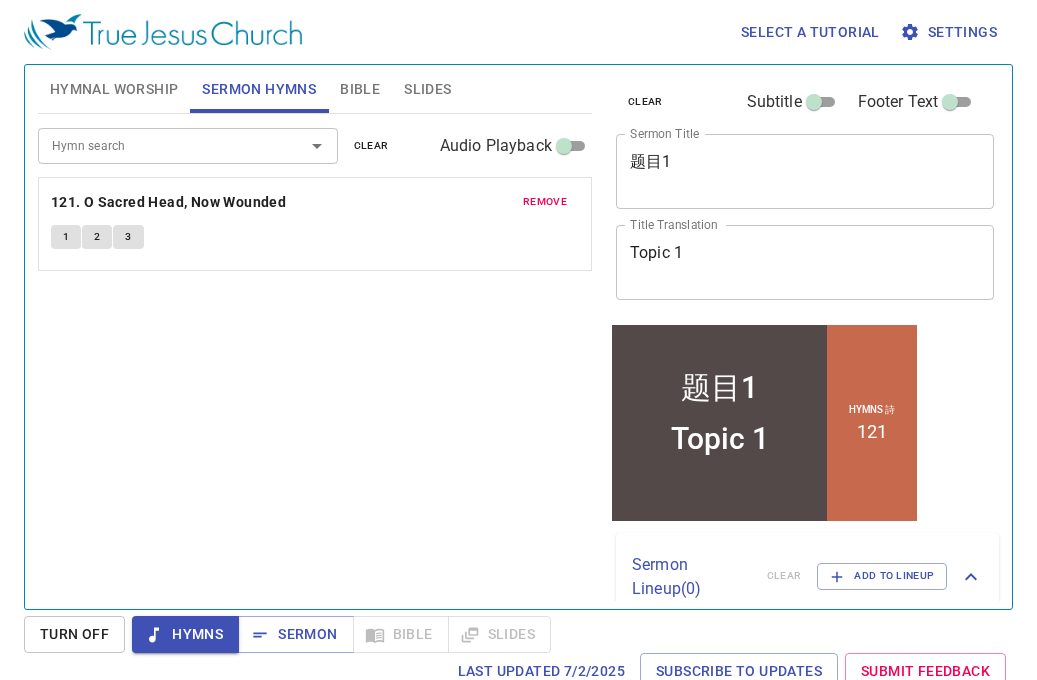 click on "remove" at bounding box center [545, 202] 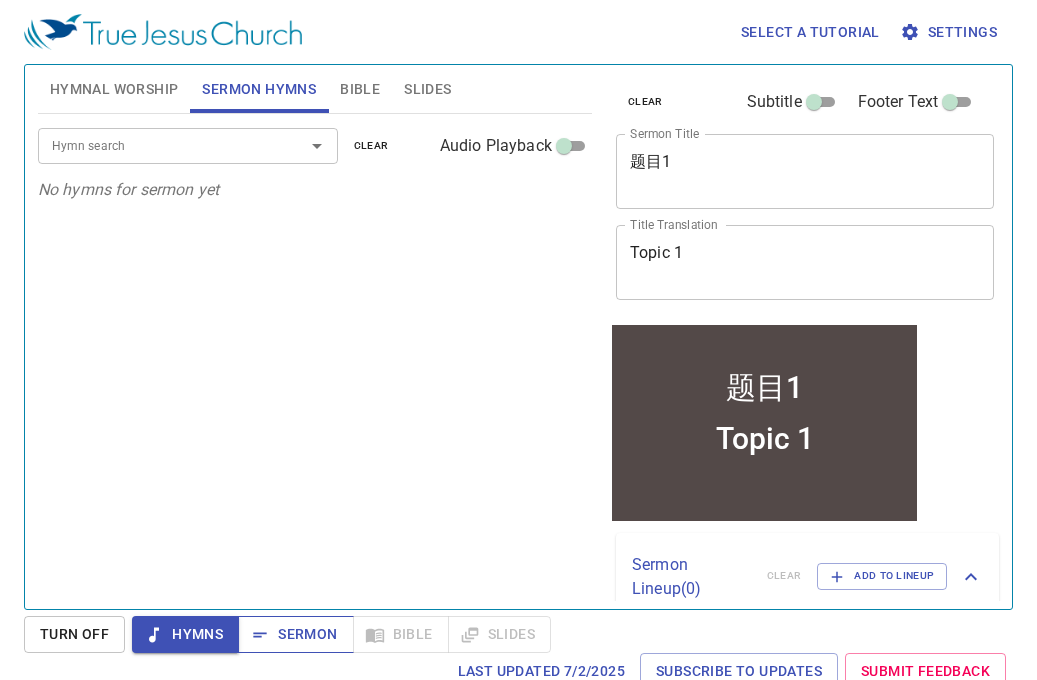 click on "Sermon" at bounding box center [295, 634] 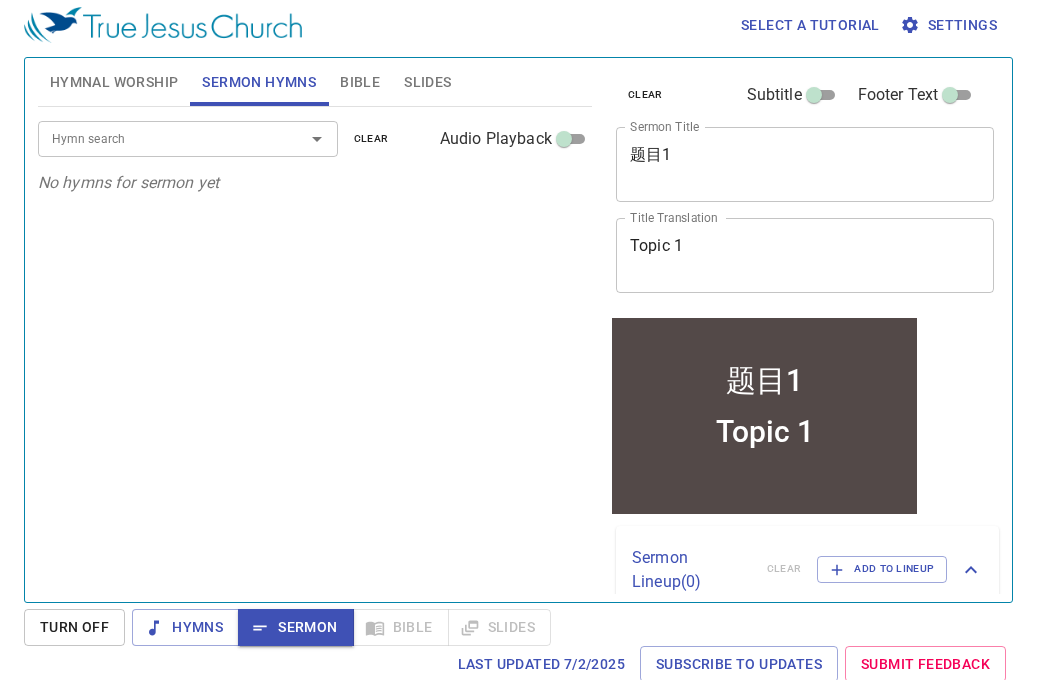 scroll, scrollTop: 9, scrollLeft: 0, axis: vertical 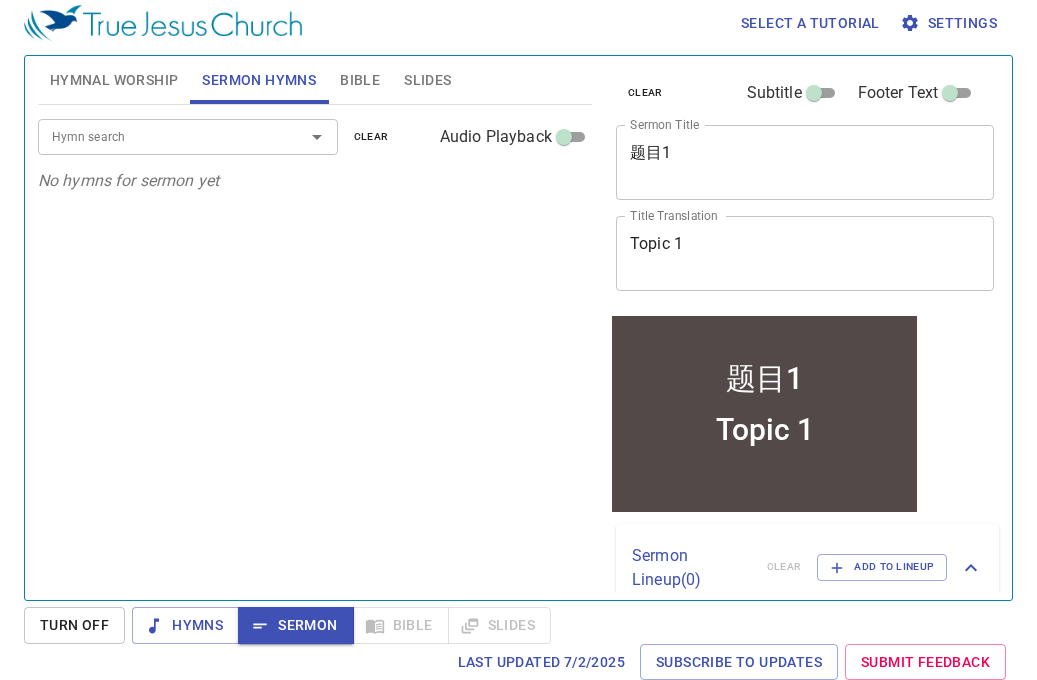 click on "Slides" at bounding box center (427, 80) 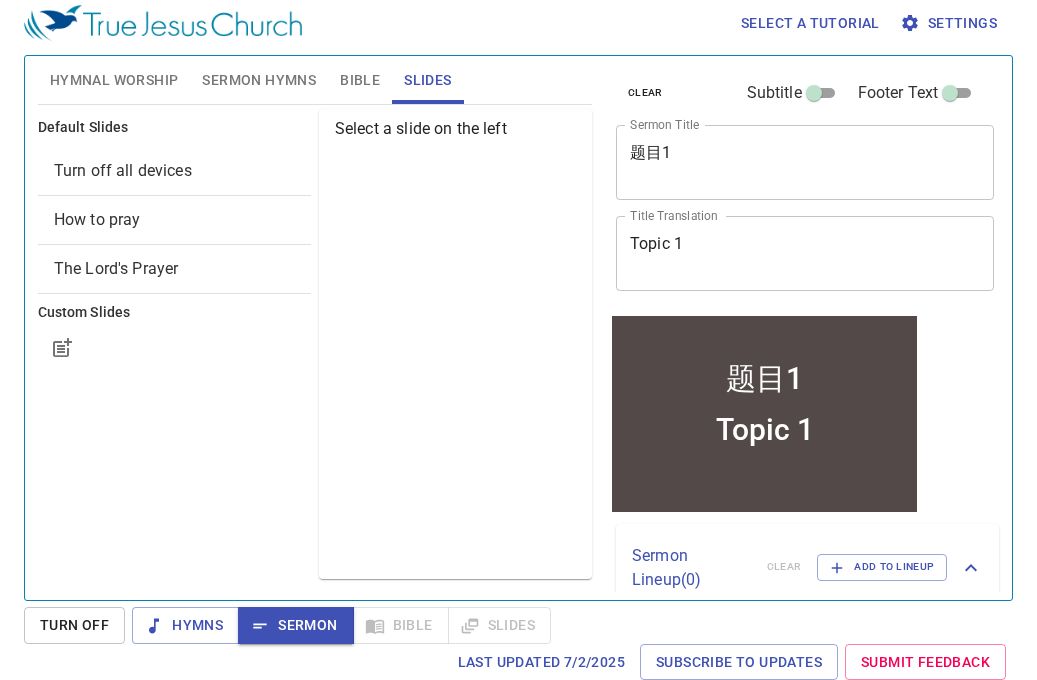 click on "Sermon Hymns" at bounding box center (259, 80) 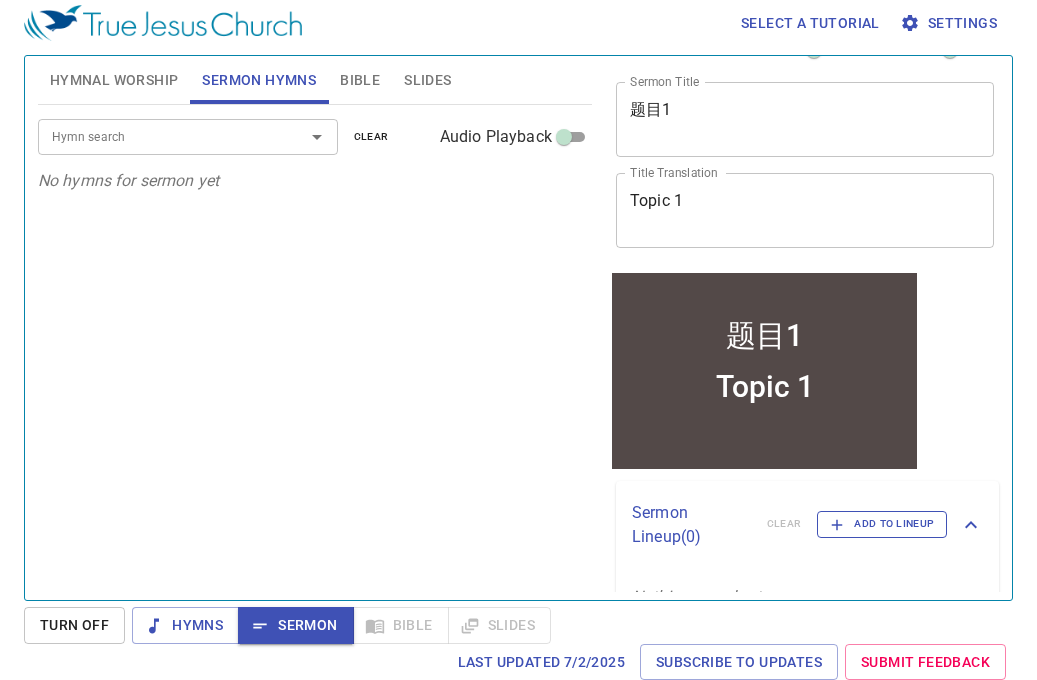 scroll, scrollTop: 84, scrollLeft: 0, axis: vertical 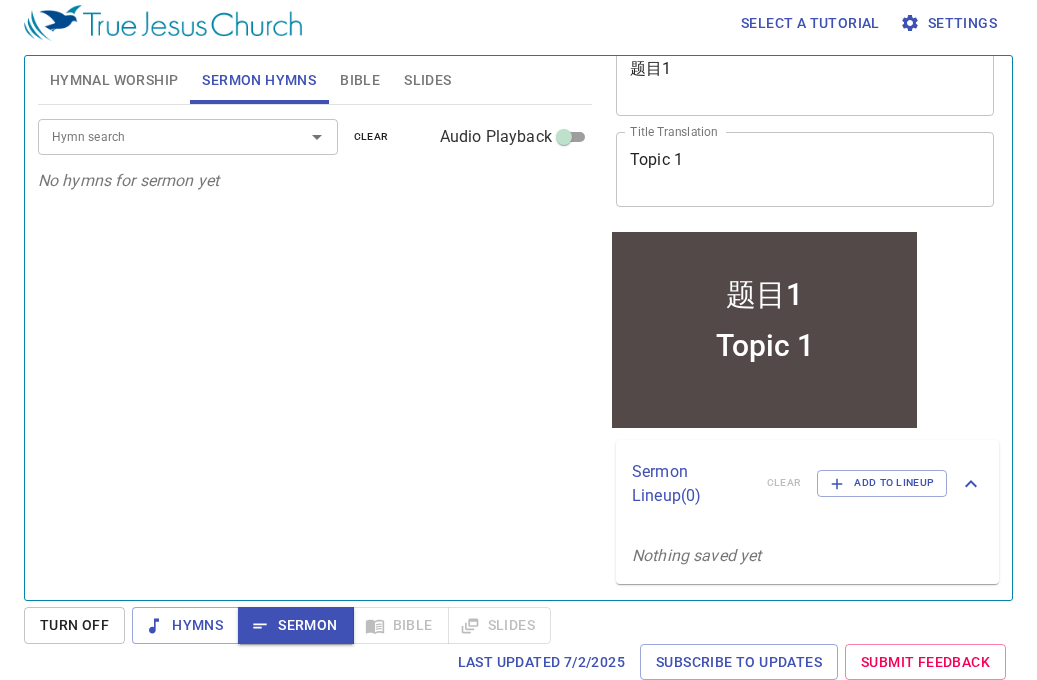 click 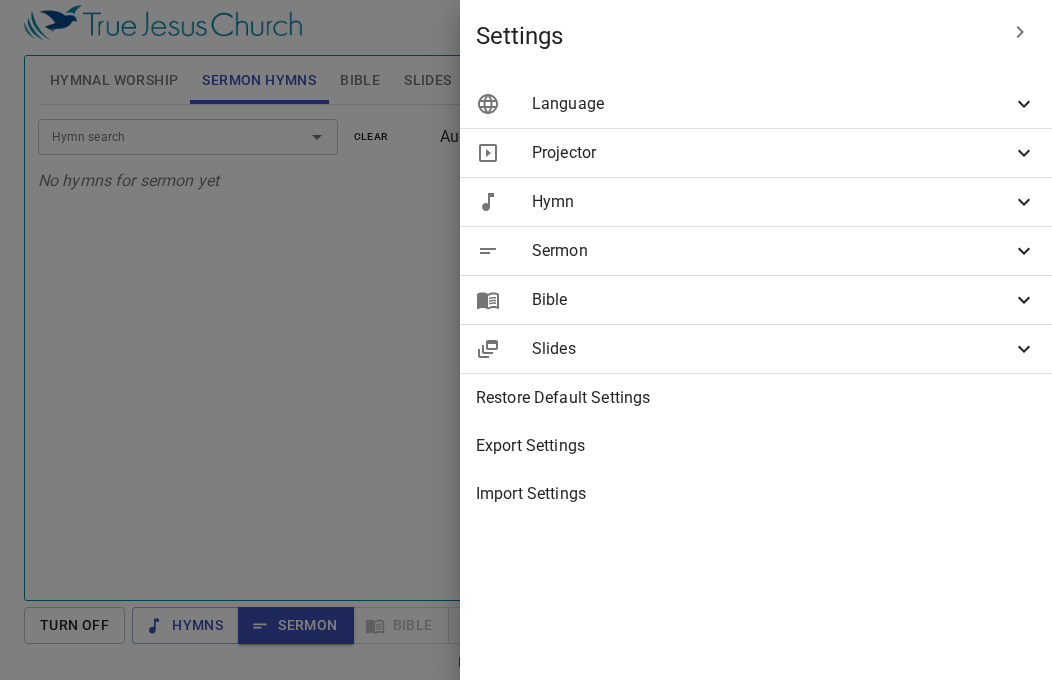 click on "Projector" at bounding box center (772, 153) 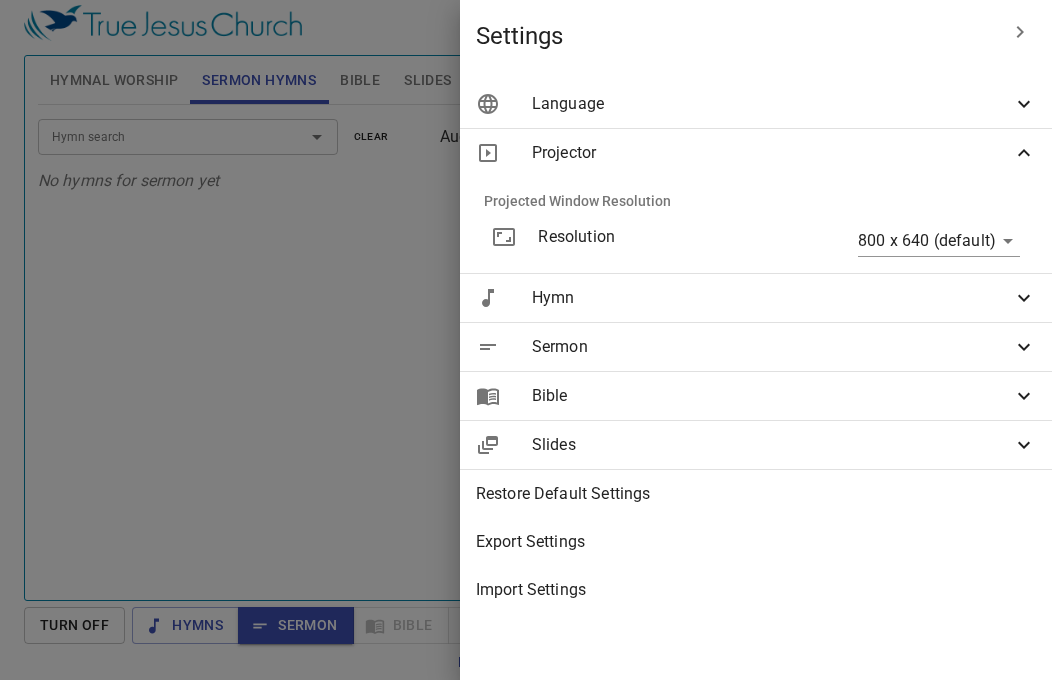 click on "Projector" at bounding box center (772, 153) 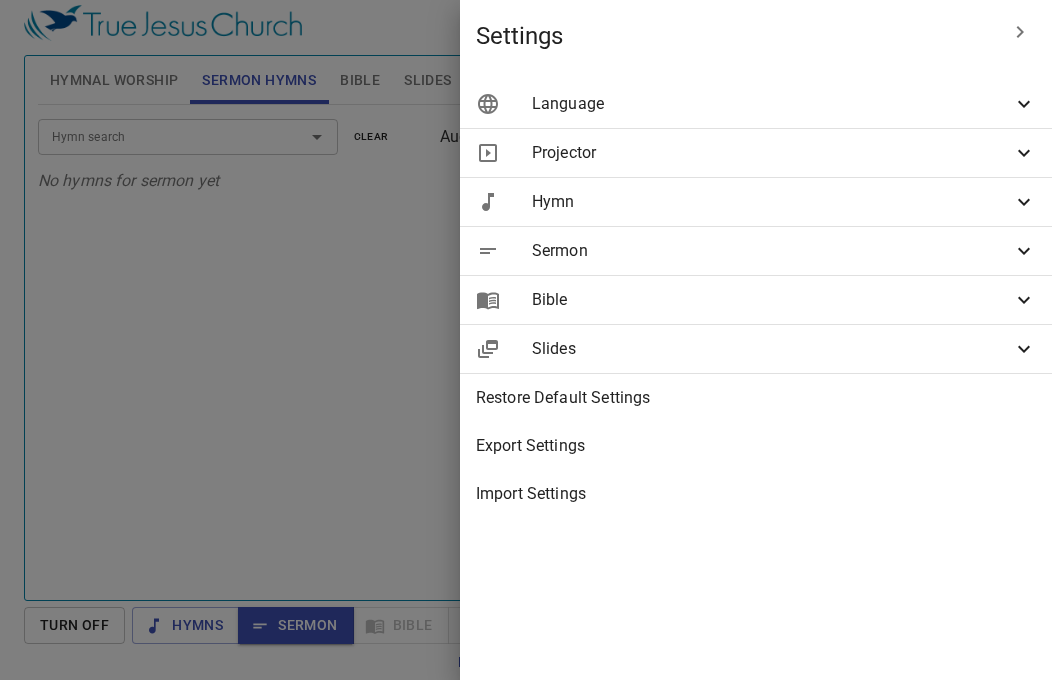 click 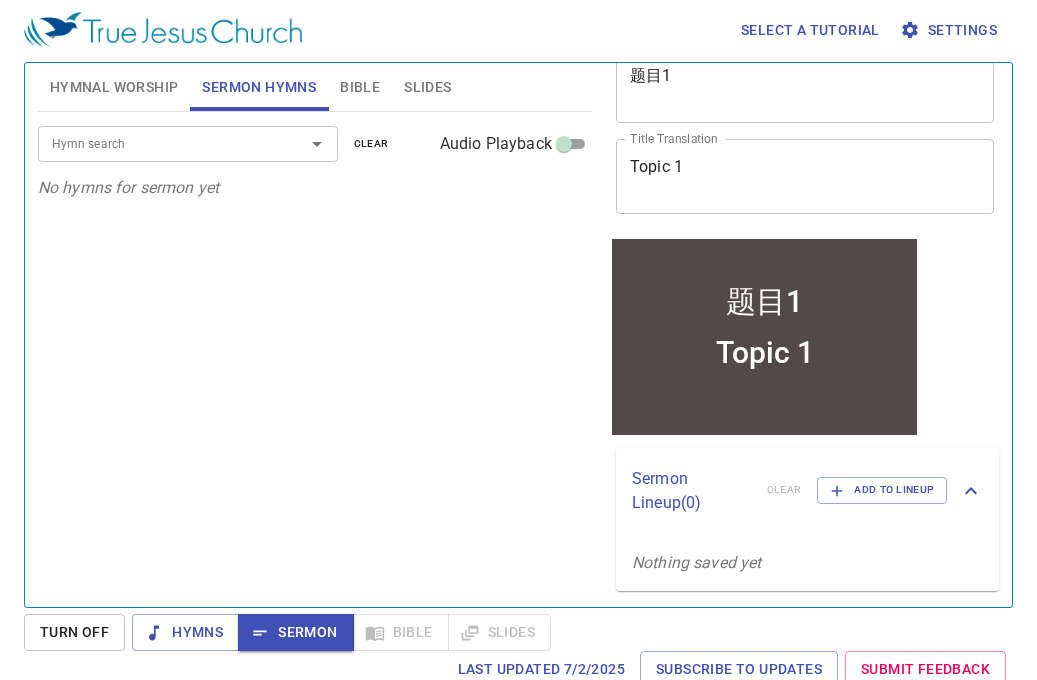 scroll, scrollTop: 0, scrollLeft: 0, axis: both 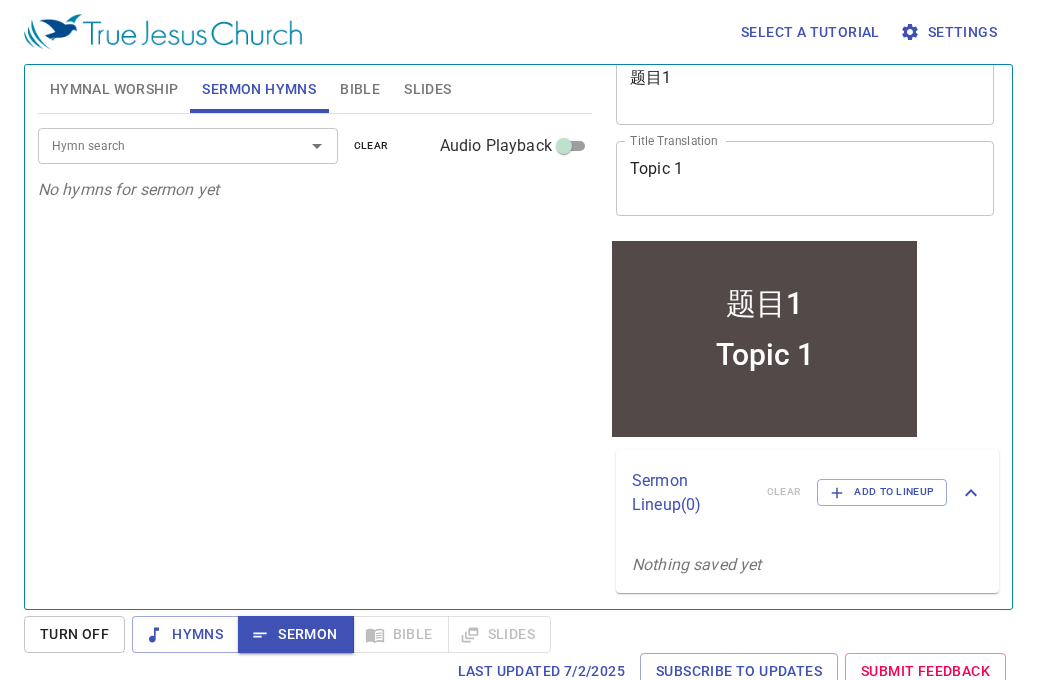 click at bounding box center (303, 146) 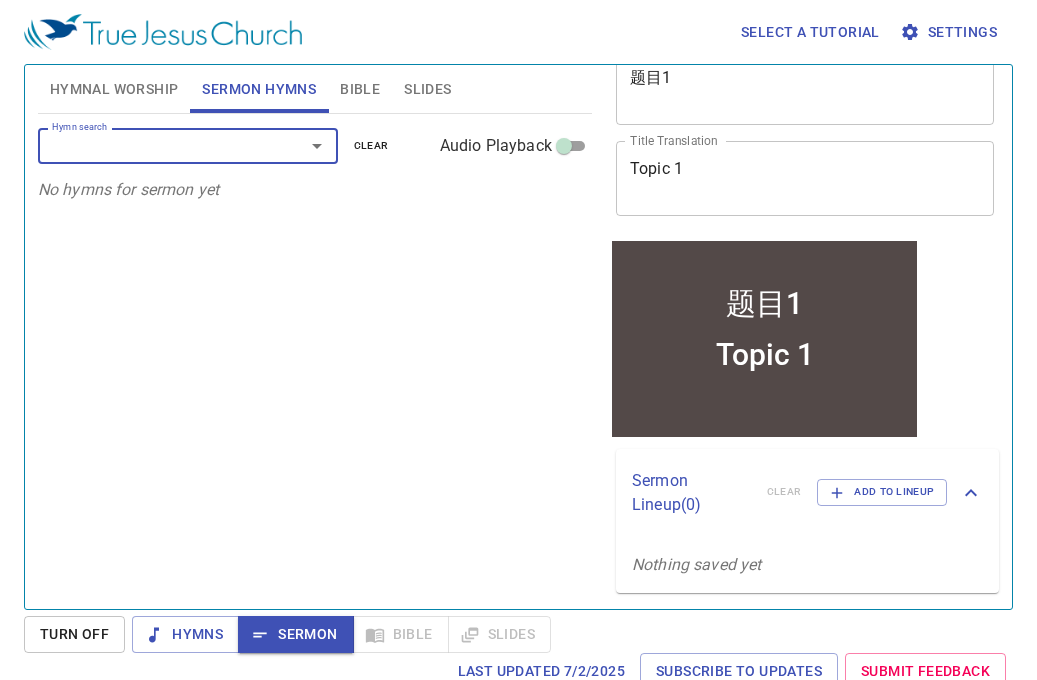 click 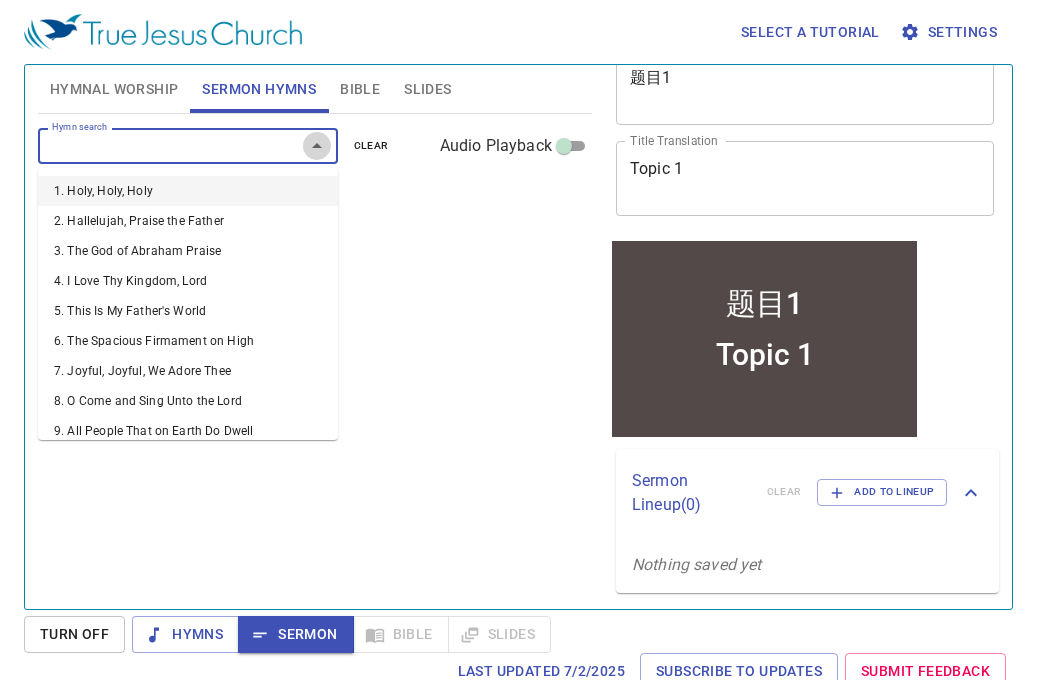 click 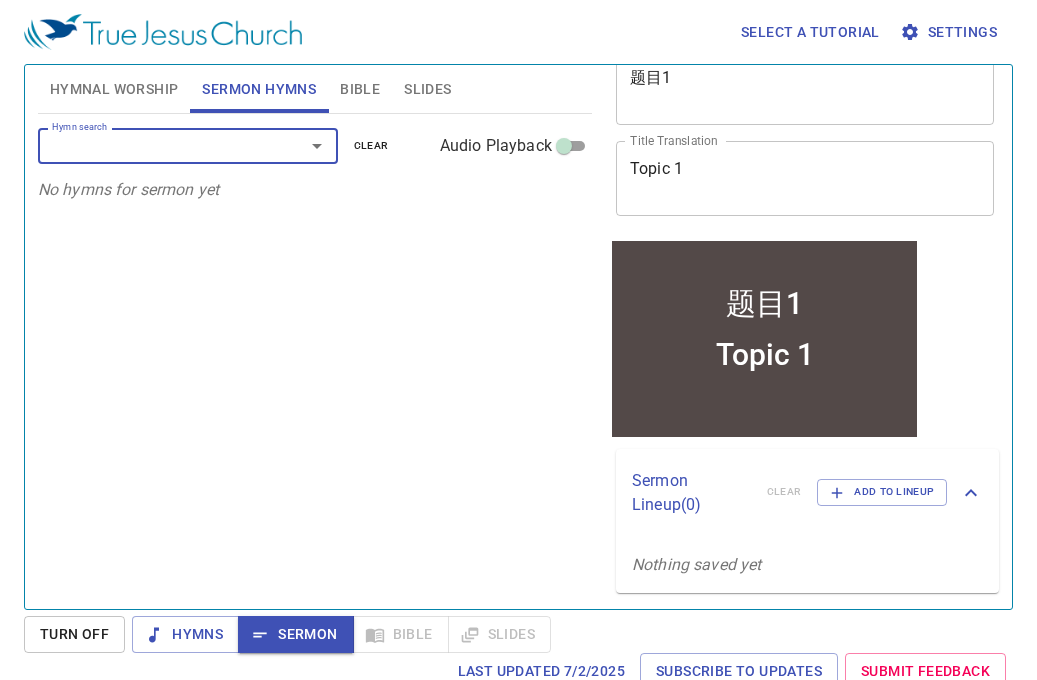 click 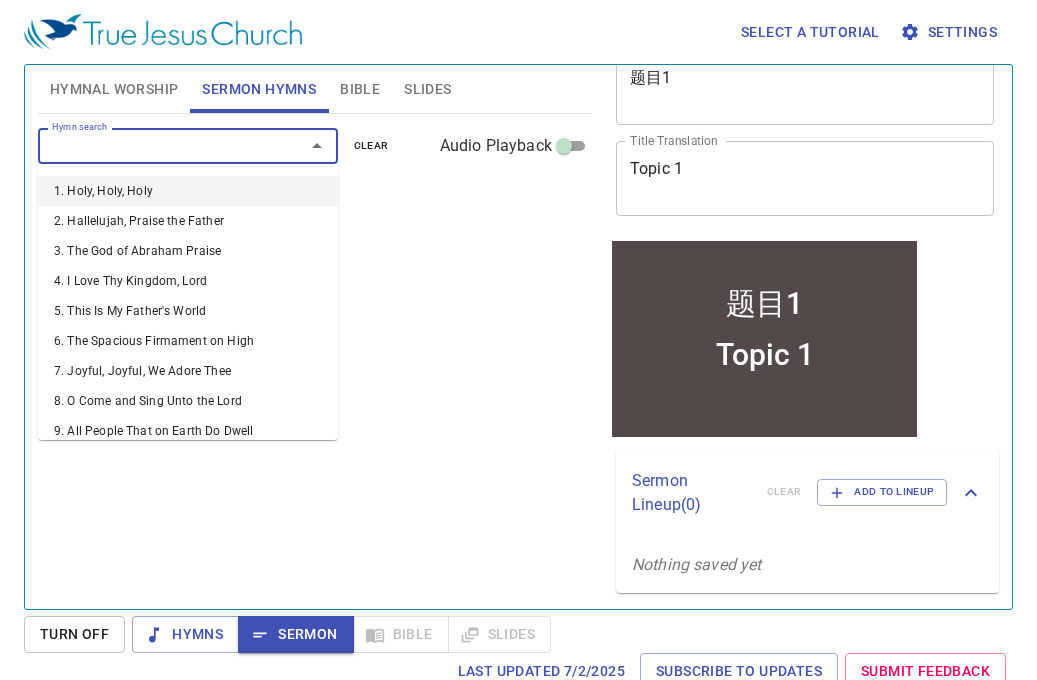 click 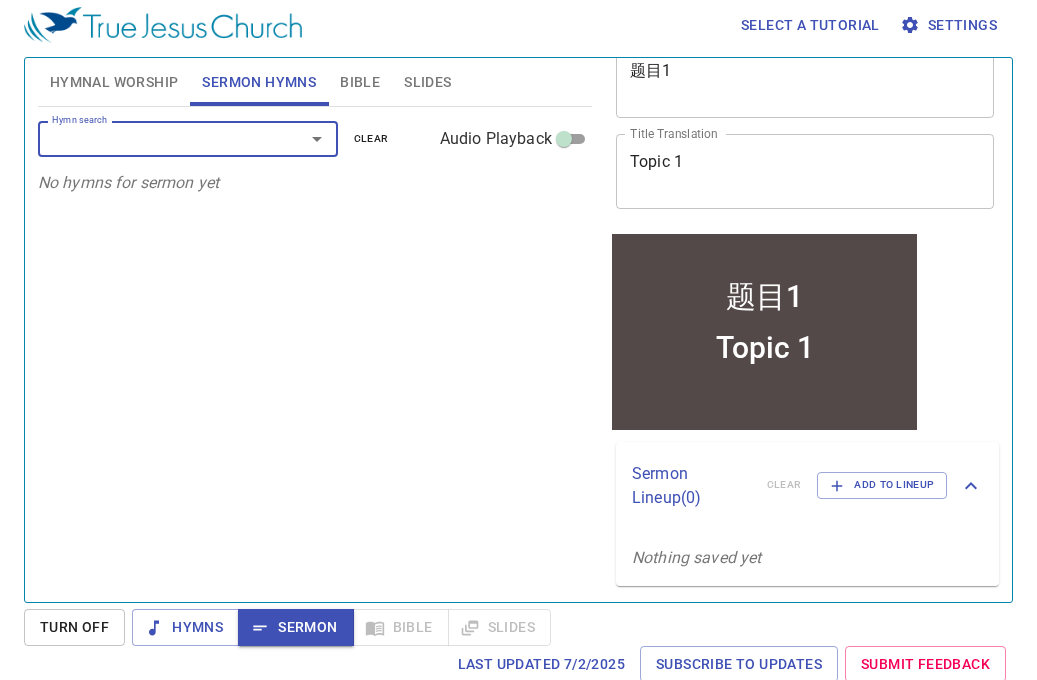 scroll, scrollTop: 9, scrollLeft: 0, axis: vertical 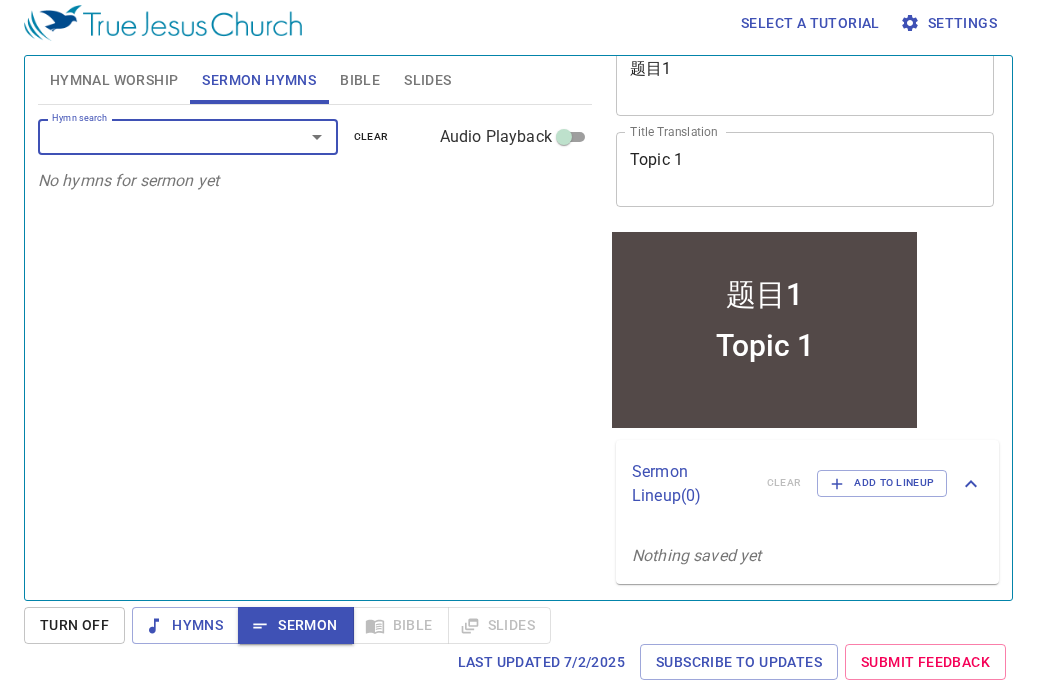 click 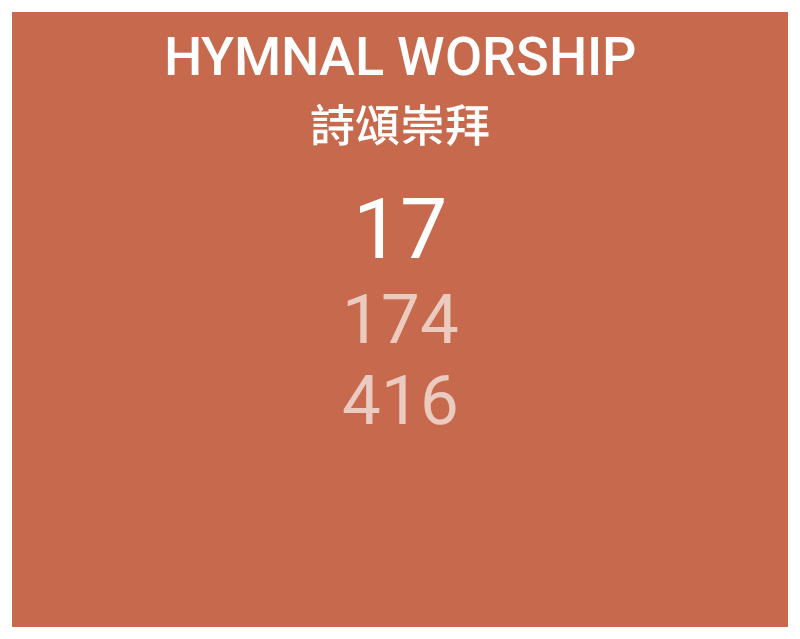 scroll, scrollTop: 0, scrollLeft: 0, axis: both 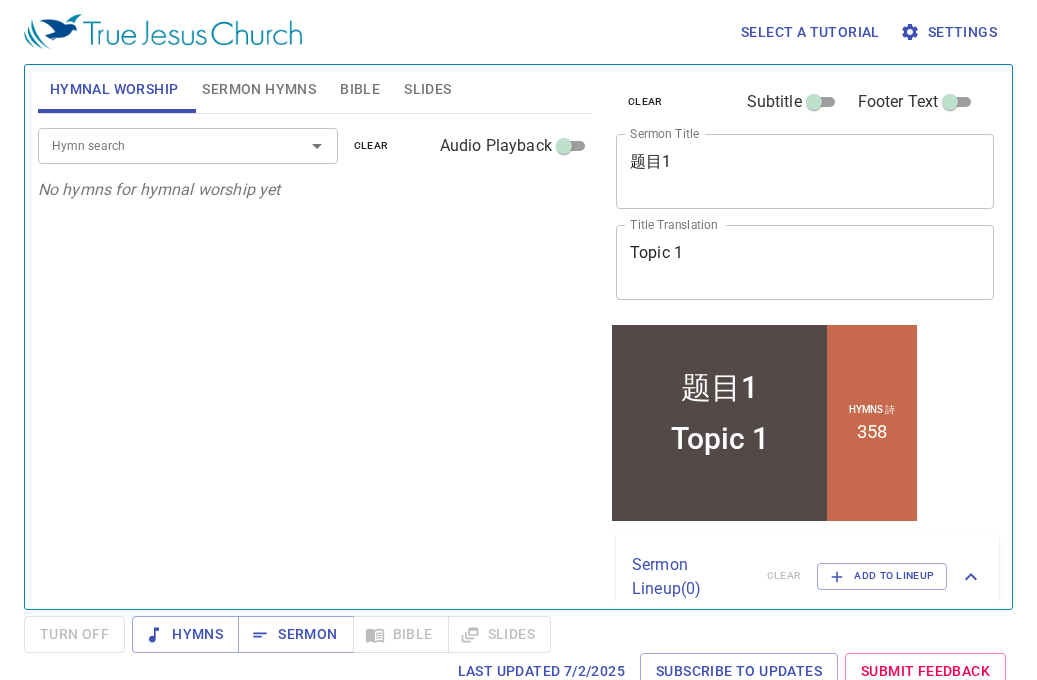 click on "Sermon Hymns" at bounding box center [259, 89] 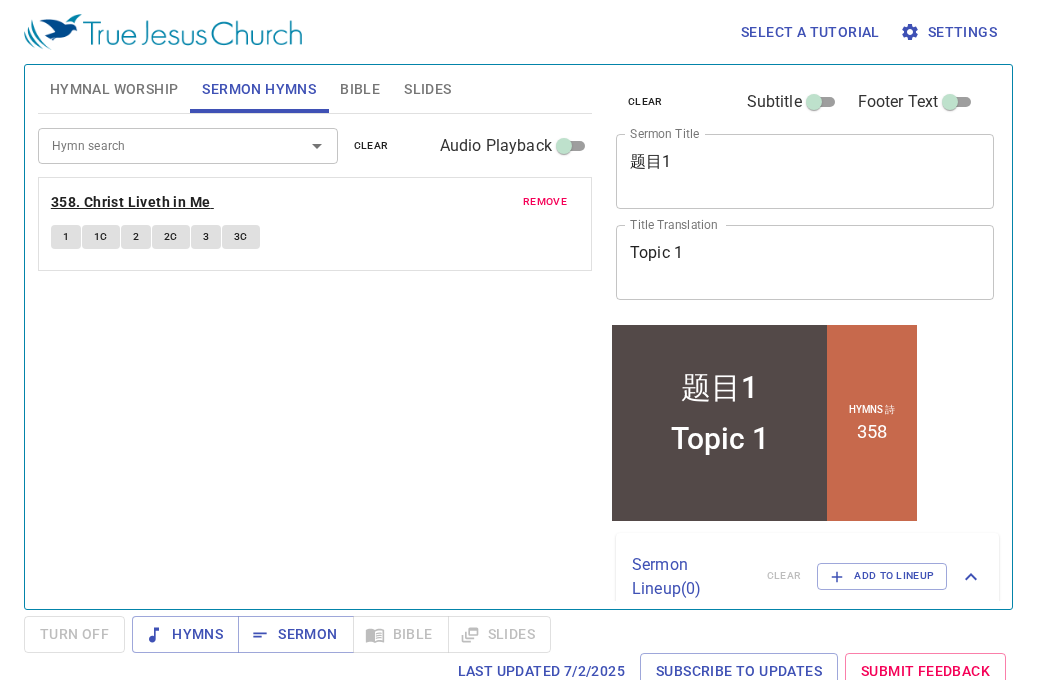 click on "358. Christ Liveth in Me" at bounding box center (131, 202) 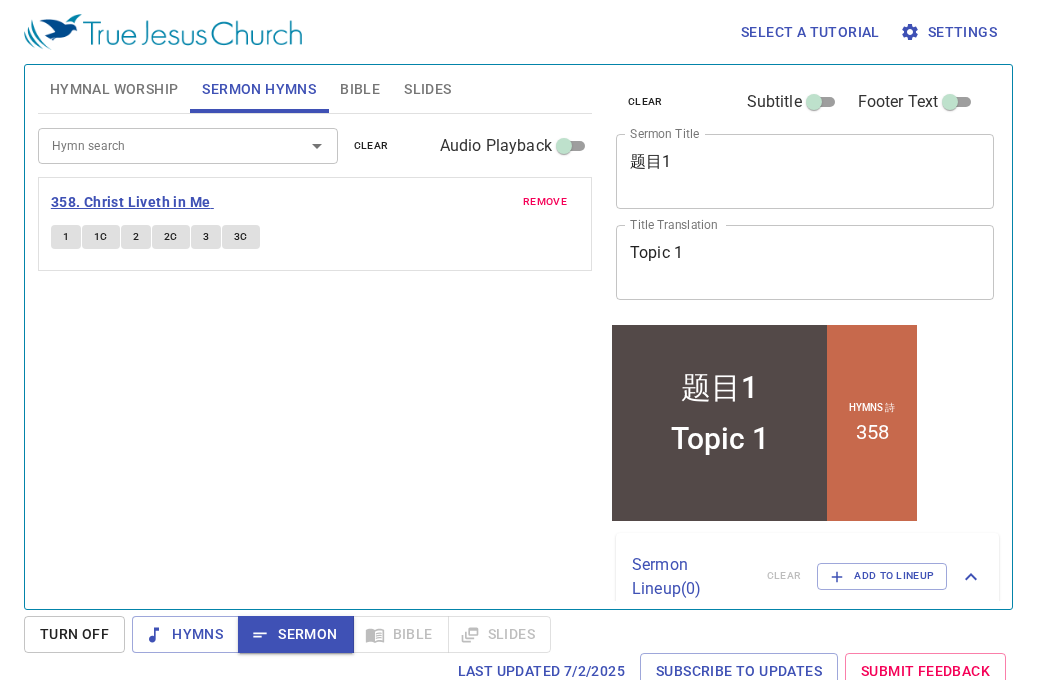 click on "358. Christ Liveth in Me" at bounding box center [131, 202] 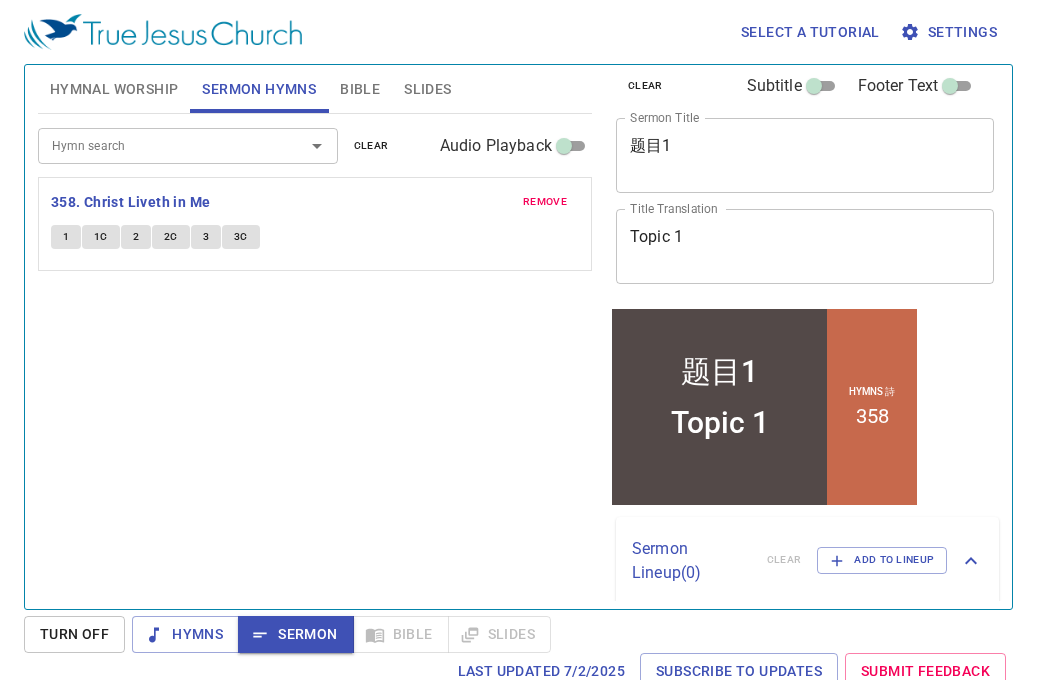 scroll, scrollTop: 0, scrollLeft: 0, axis: both 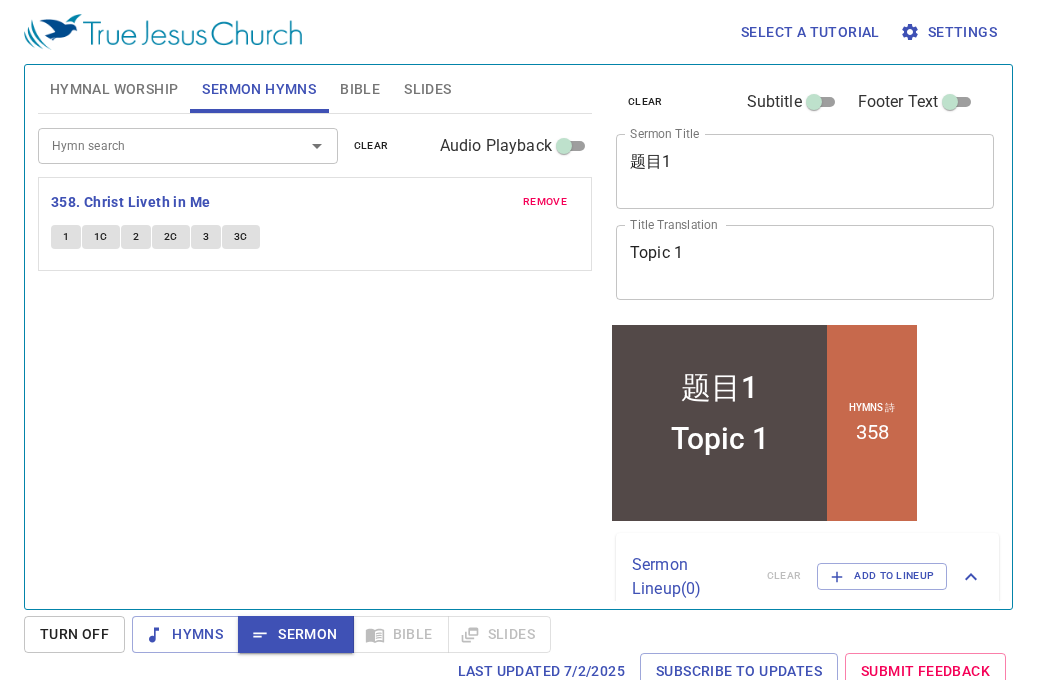 type 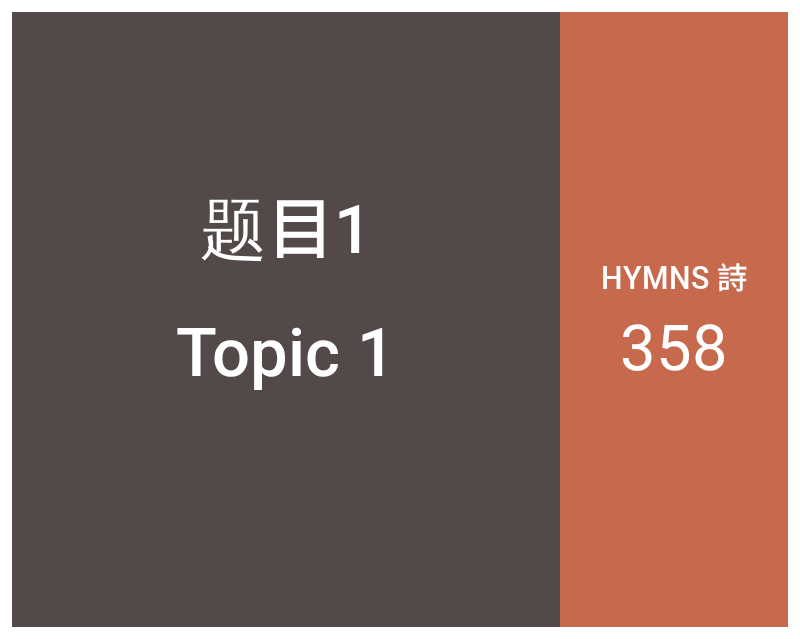 scroll, scrollTop: 0, scrollLeft: 0, axis: both 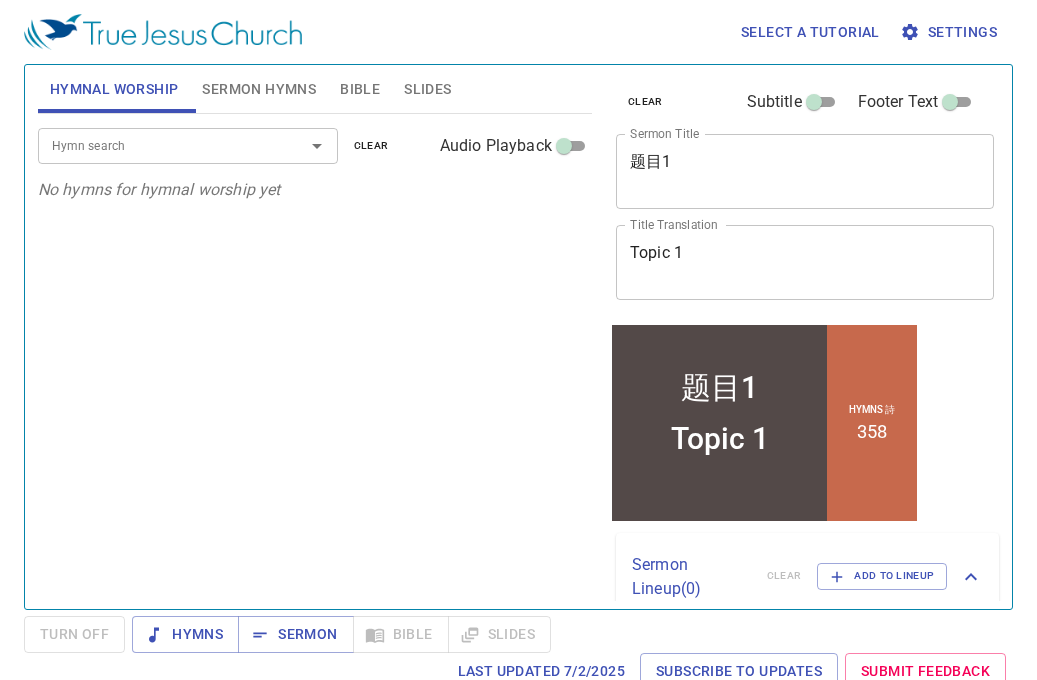 click on "Sermon Hymns" at bounding box center [259, 89] 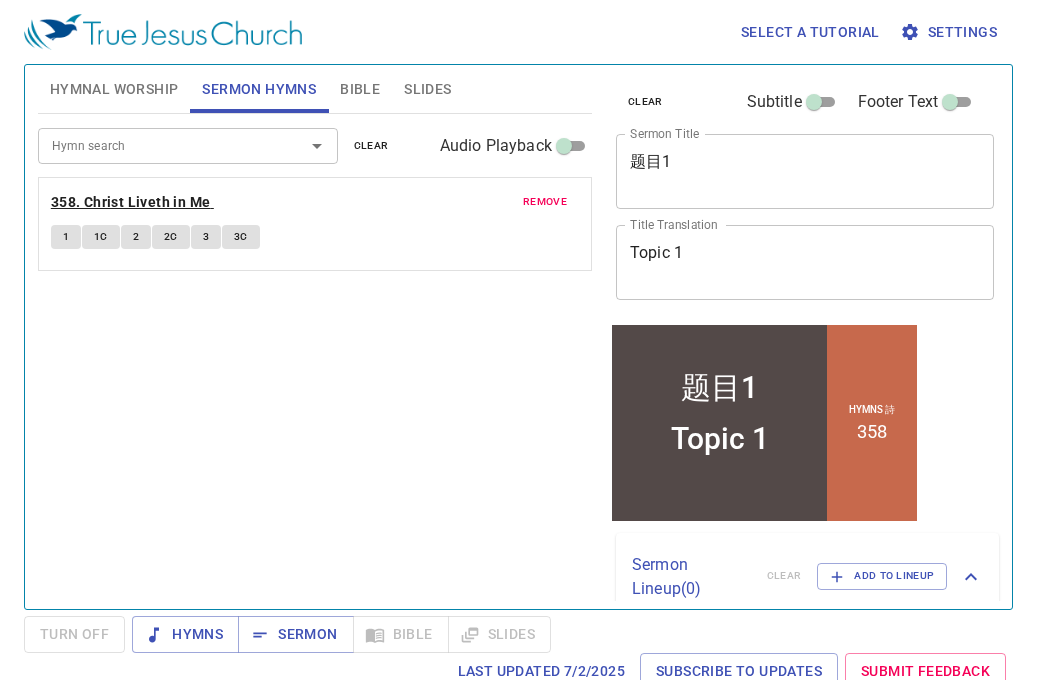 click on "358. Christ Liveth in Me" at bounding box center (131, 202) 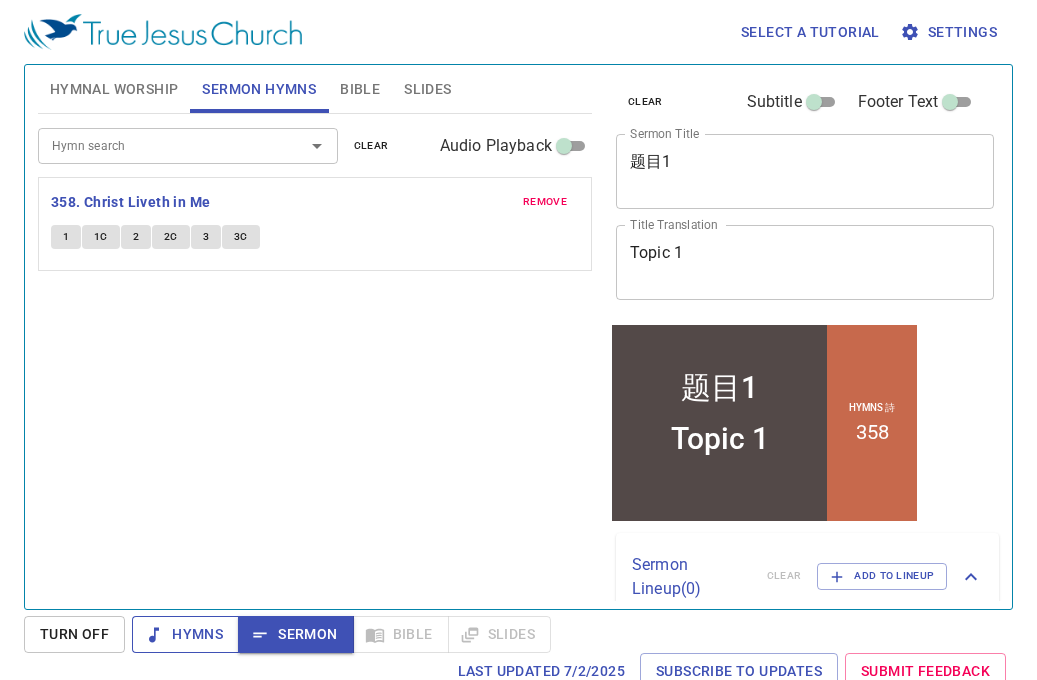 click on "Hymns" at bounding box center (185, 634) 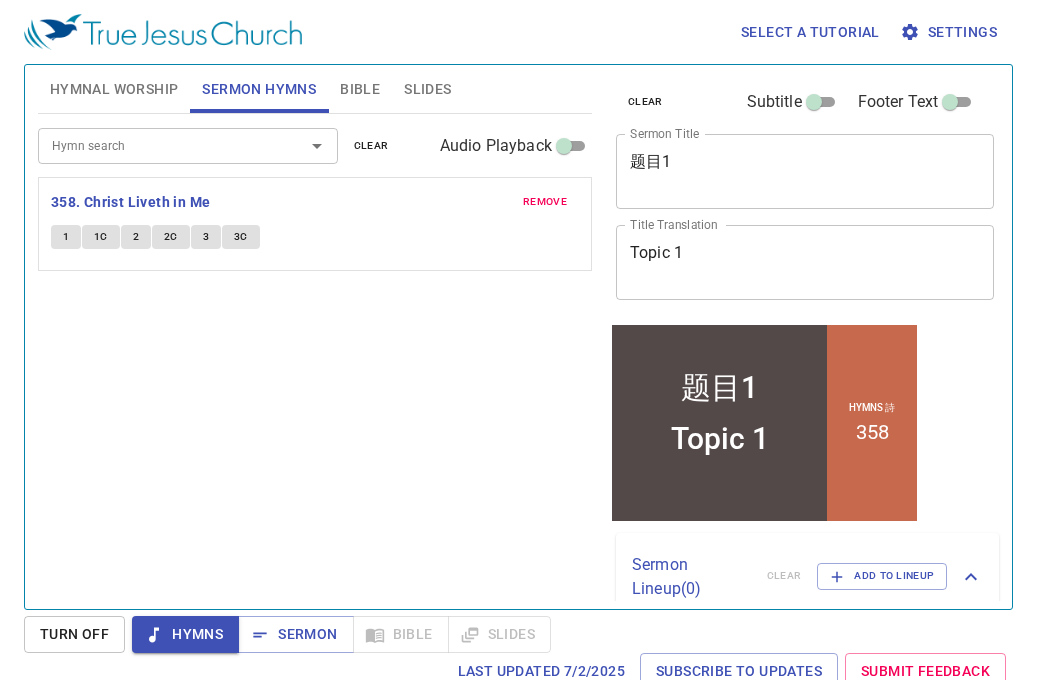 click on "1 1C 2 2C 3 3C" 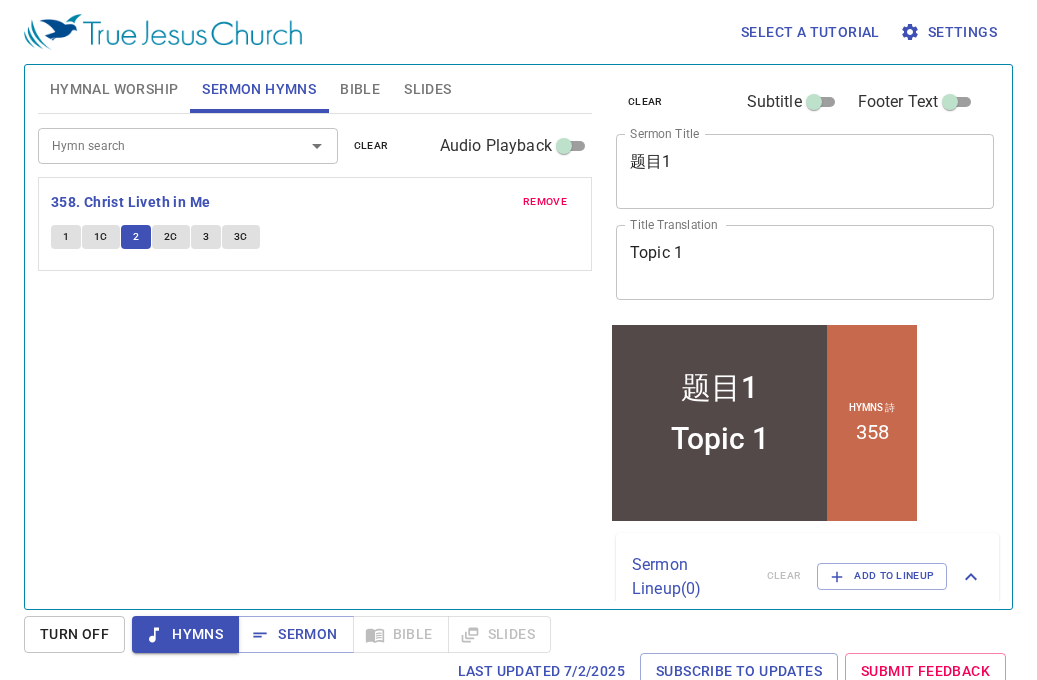 type 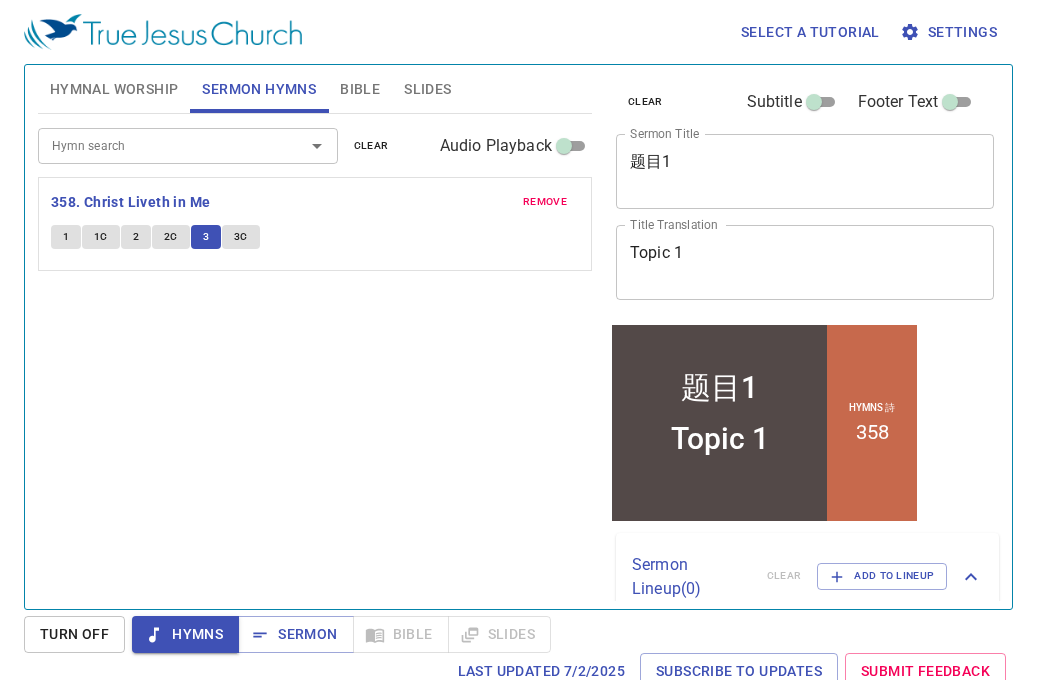 click on "Settings" at bounding box center [950, 32] 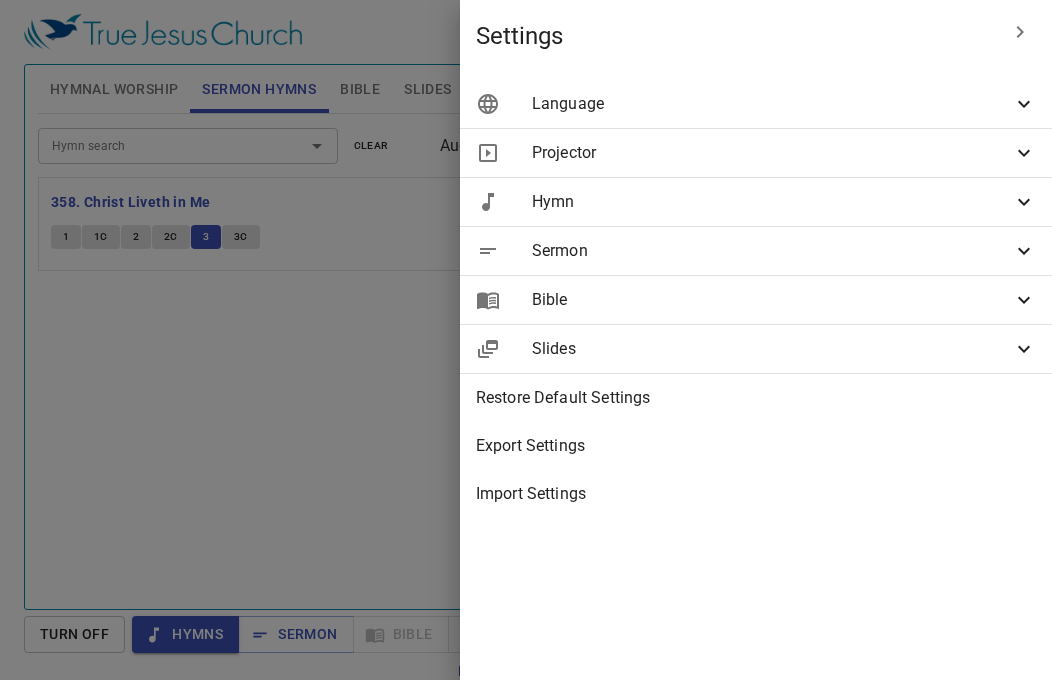 click on "Bible" at bounding box center (772, 300) 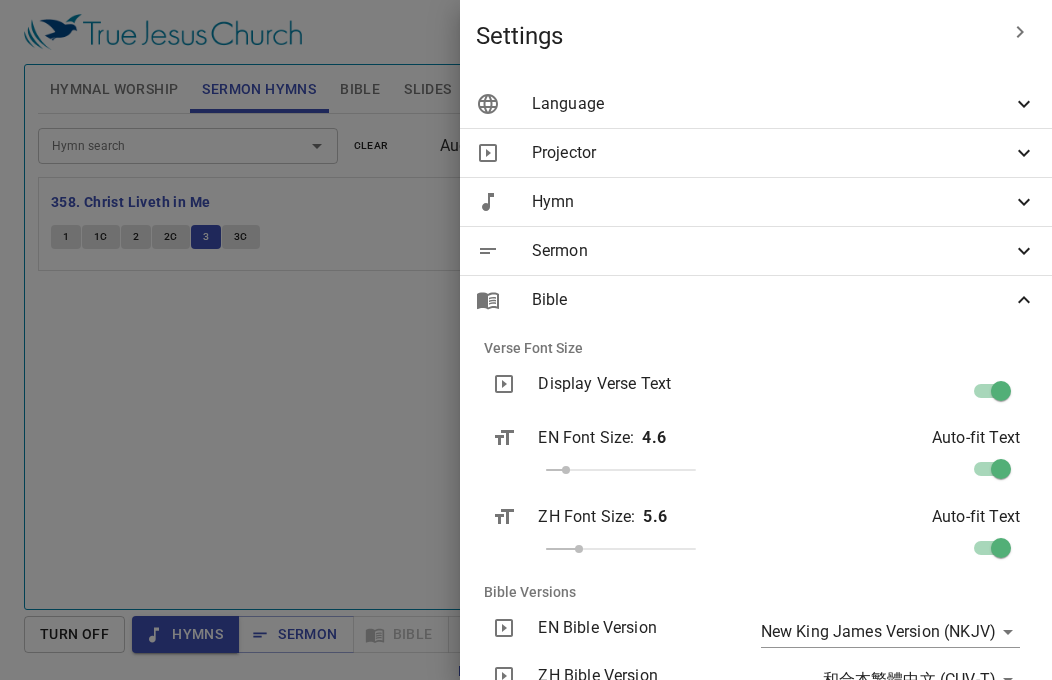click at bounding box center [1001, 395] 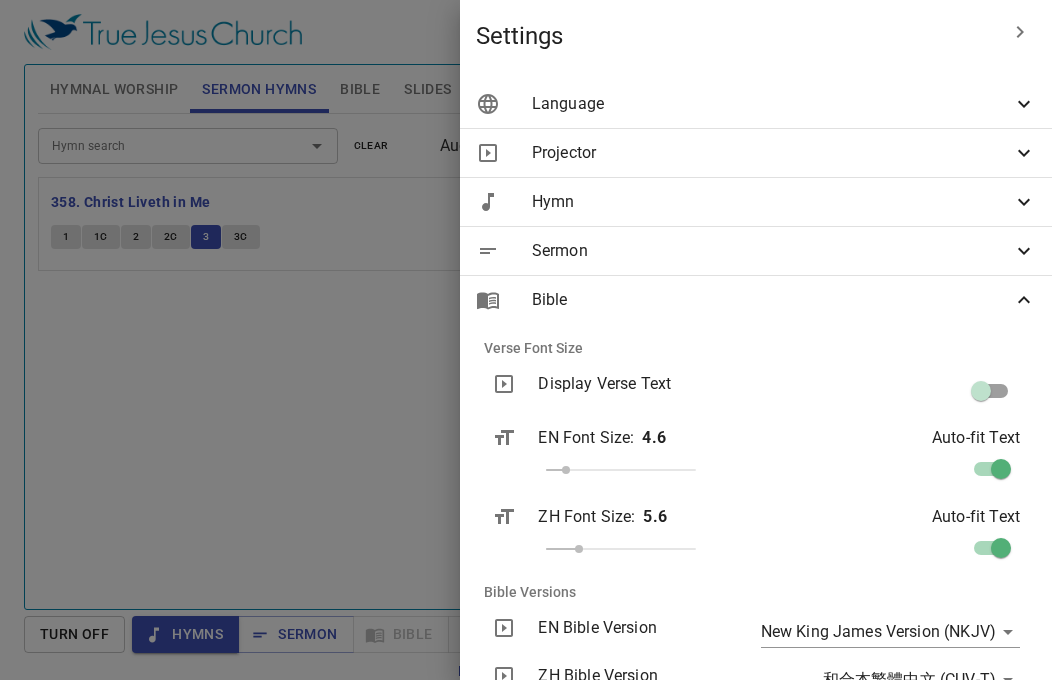 click 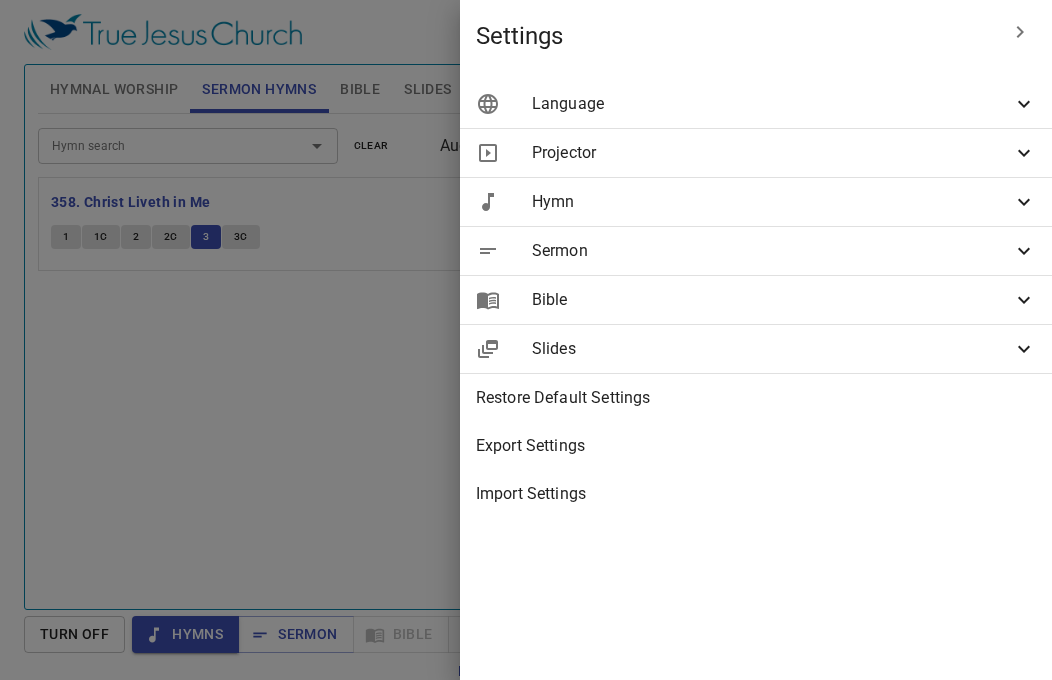 click 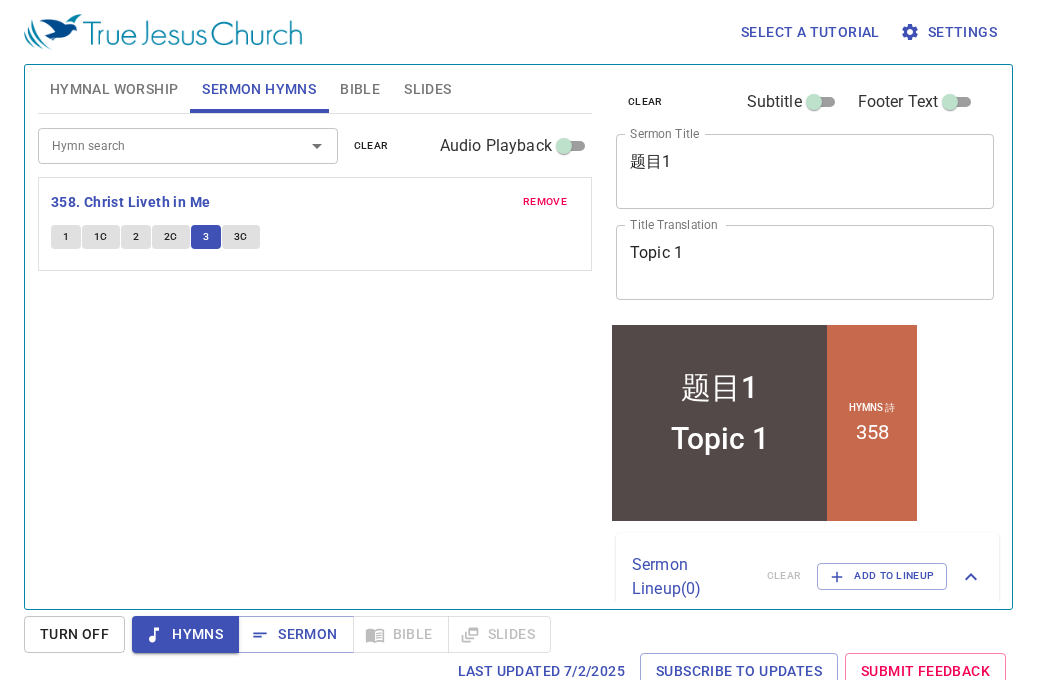 type 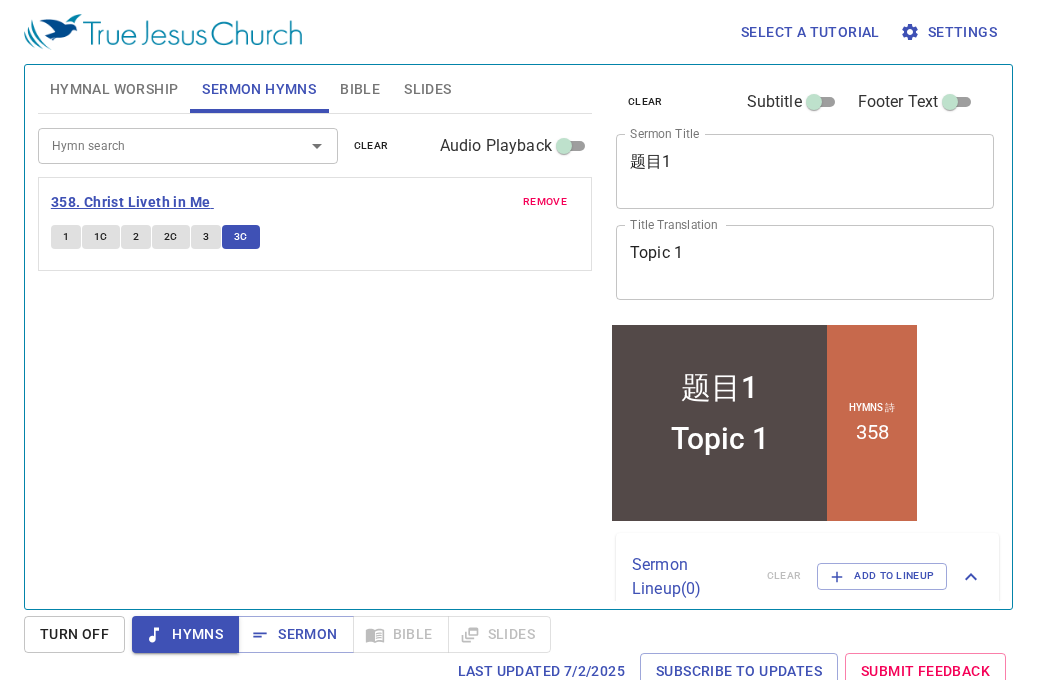 click on "358. Christ Liveth in Me" at bounding box center [131, 202] 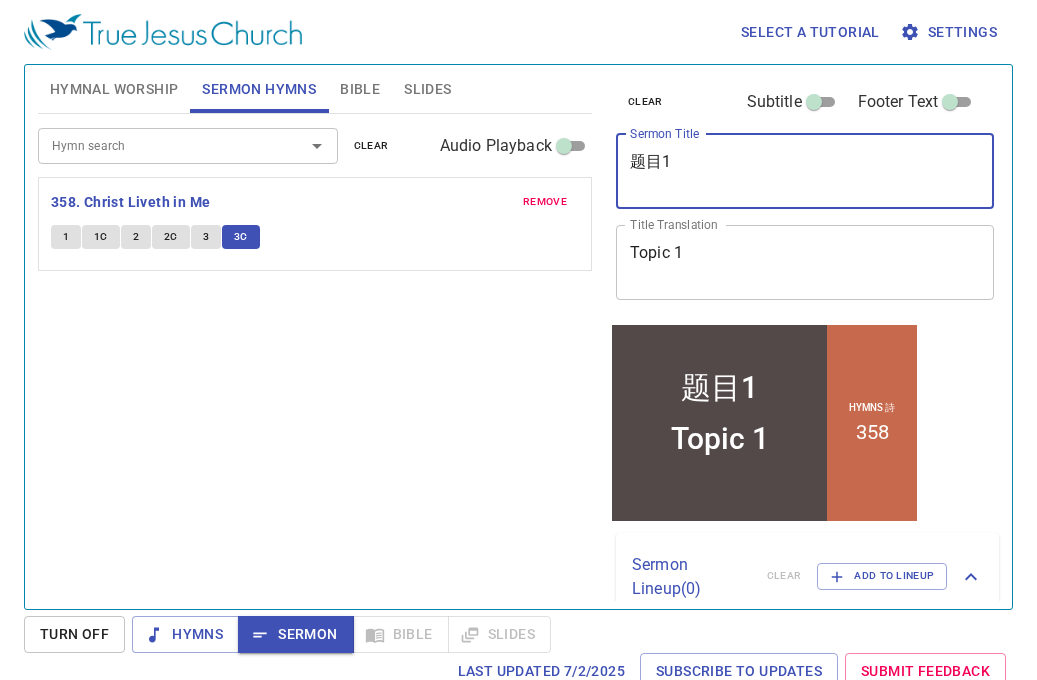 drag, startPoint x: 697, startPoint y: 164, endPoint x: 532, endPoint y: 164, distance: 165 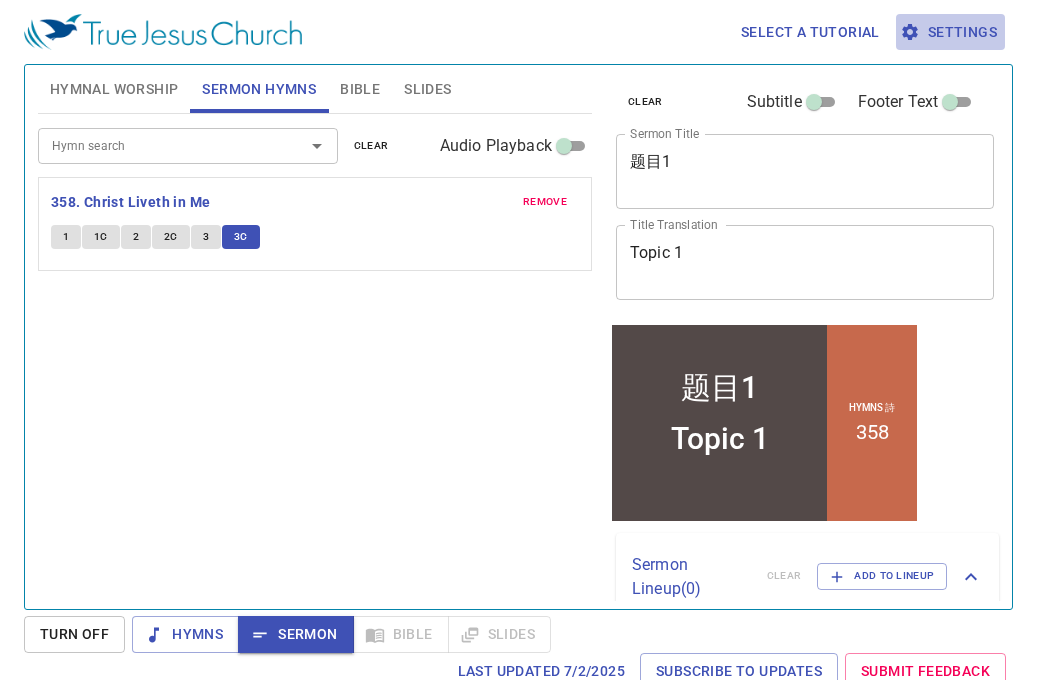 click on "Settings" at bounding box center [950, 32] 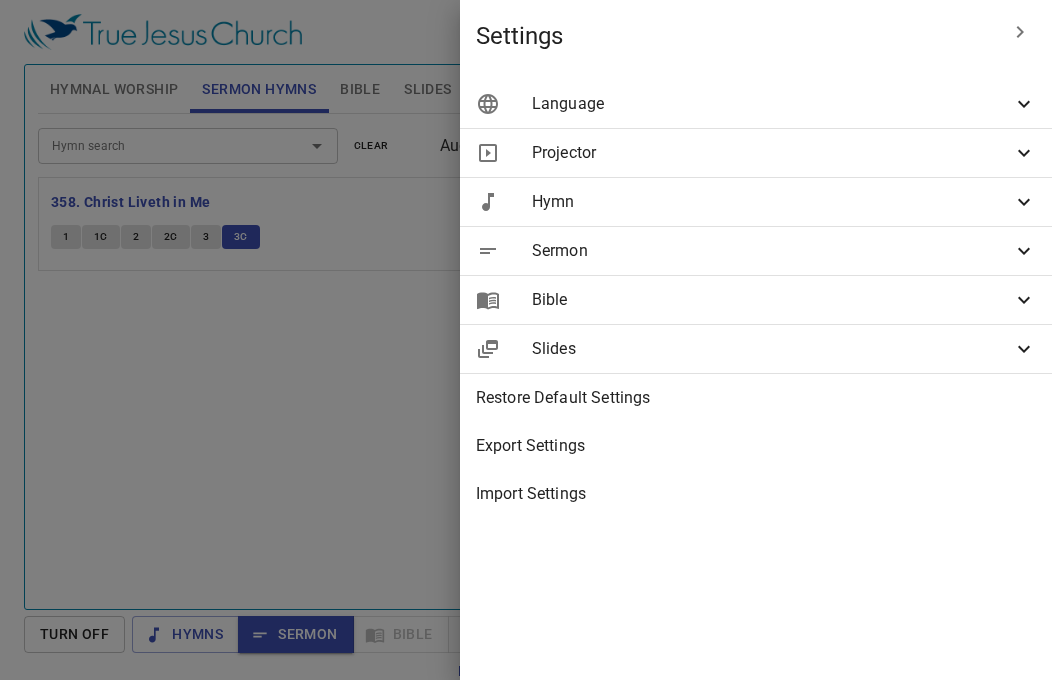 click on "Bible" at bounding box center (772, 300) 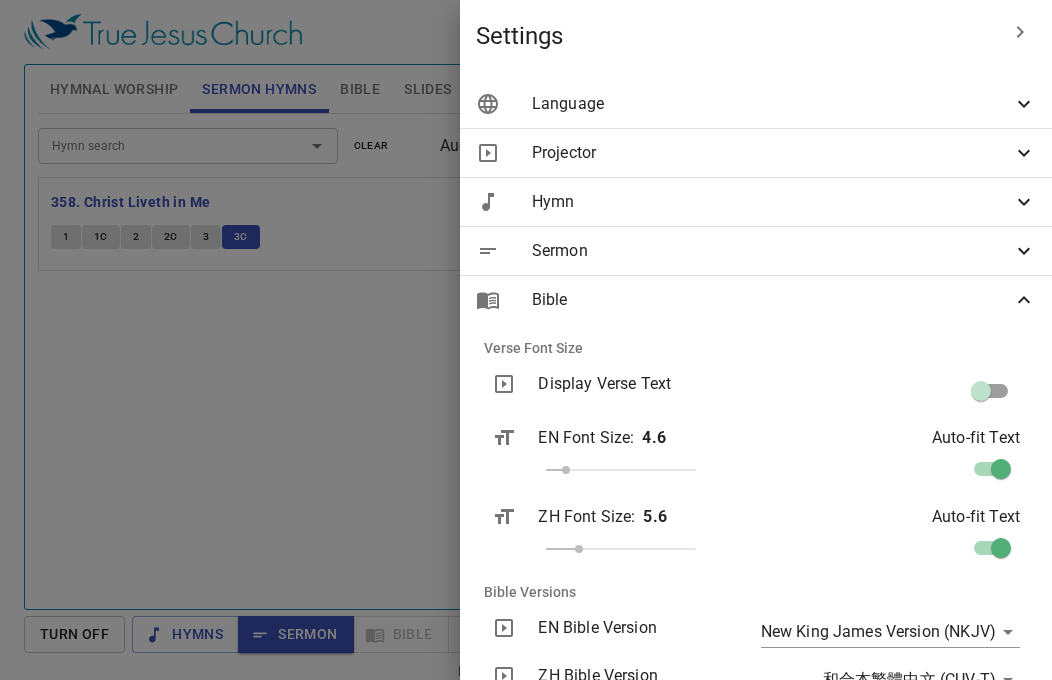 click at bounding box center (981, 395) 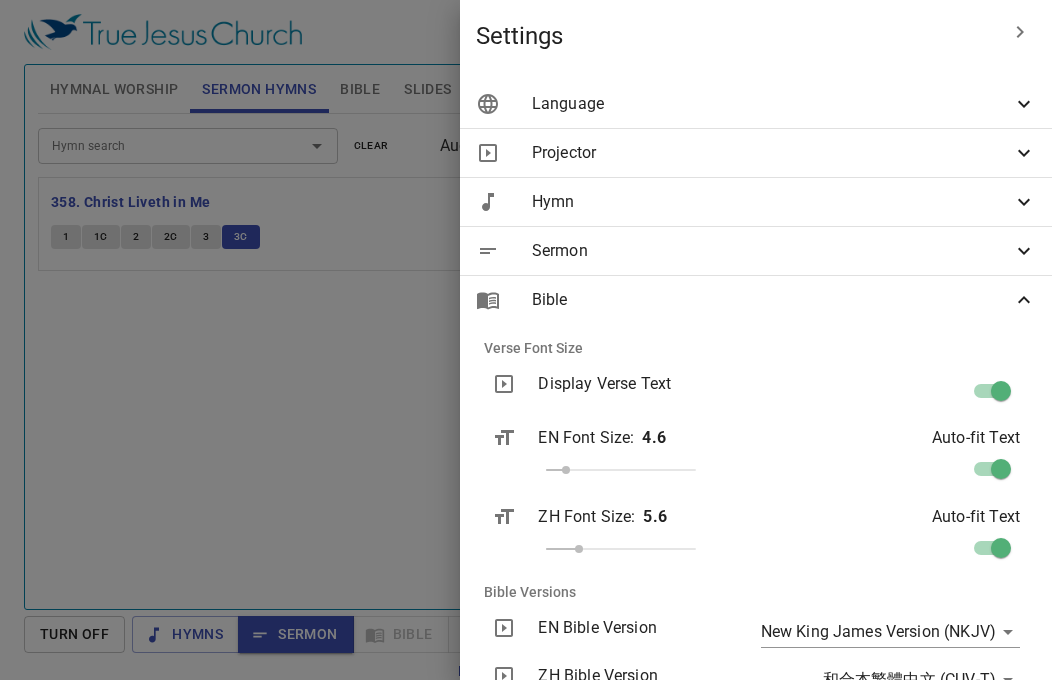 click 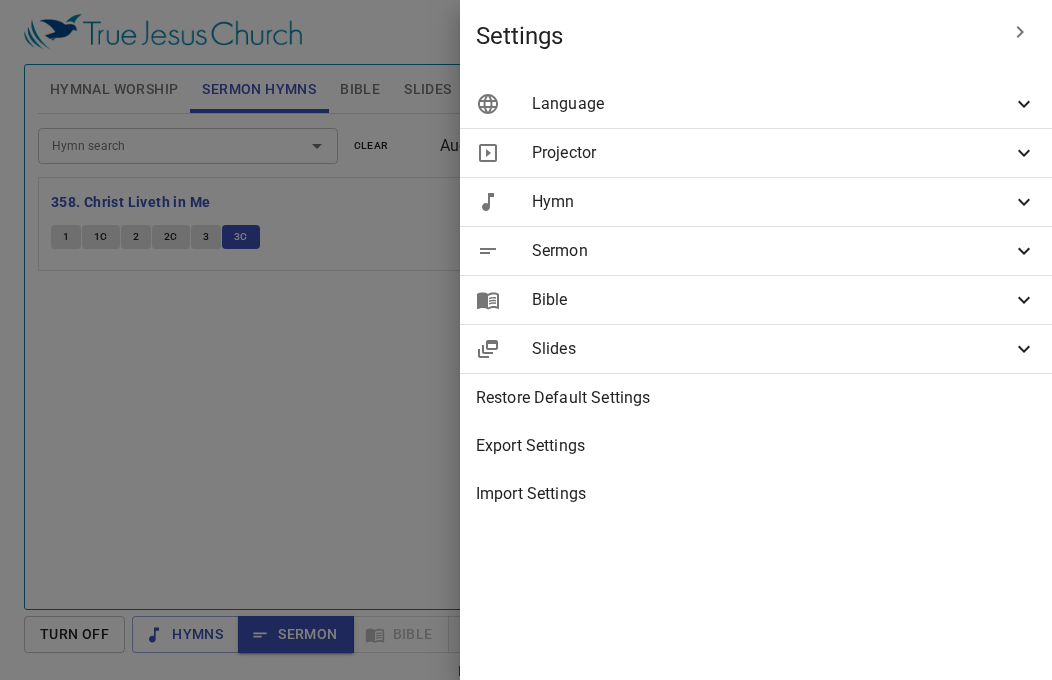 click on "Sermon" at bounding box center (772, 251) 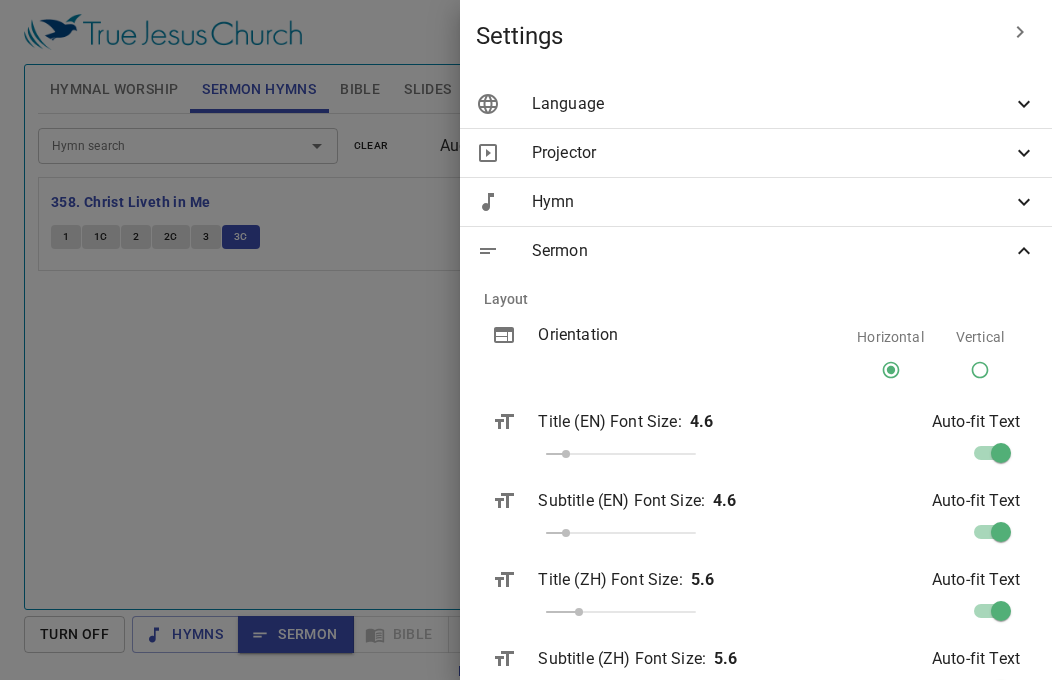 click 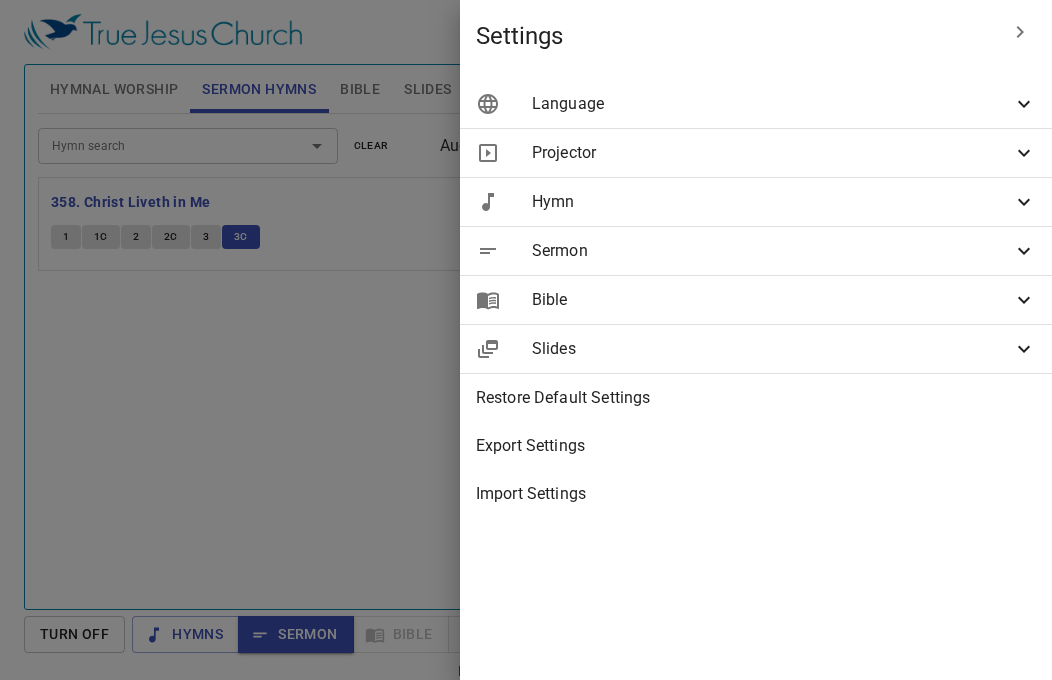 click at bounding box center (1020, 32) 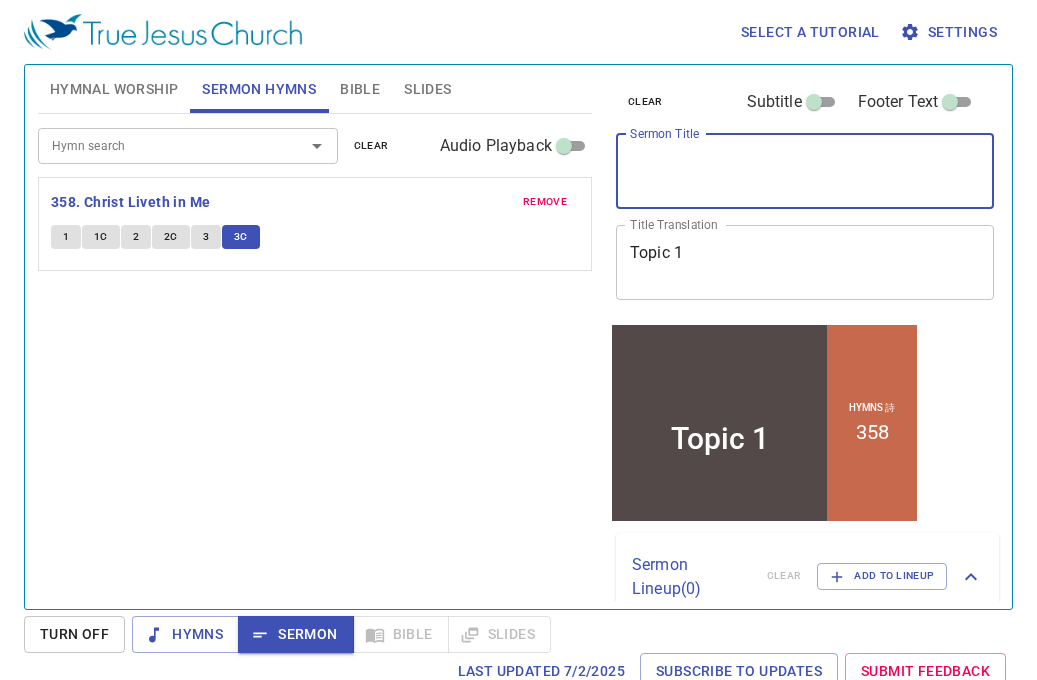 type 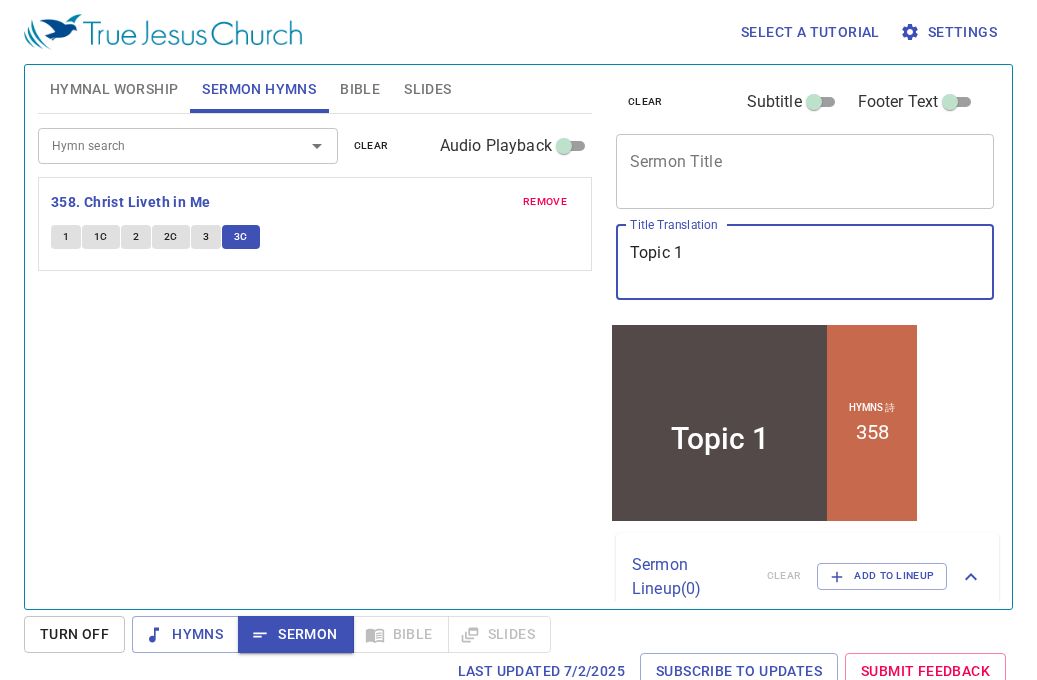 drag, startPoint x: 718, startPoint y: 266, endPoint x: 606, endPoint y: 268, distance: 112.01785 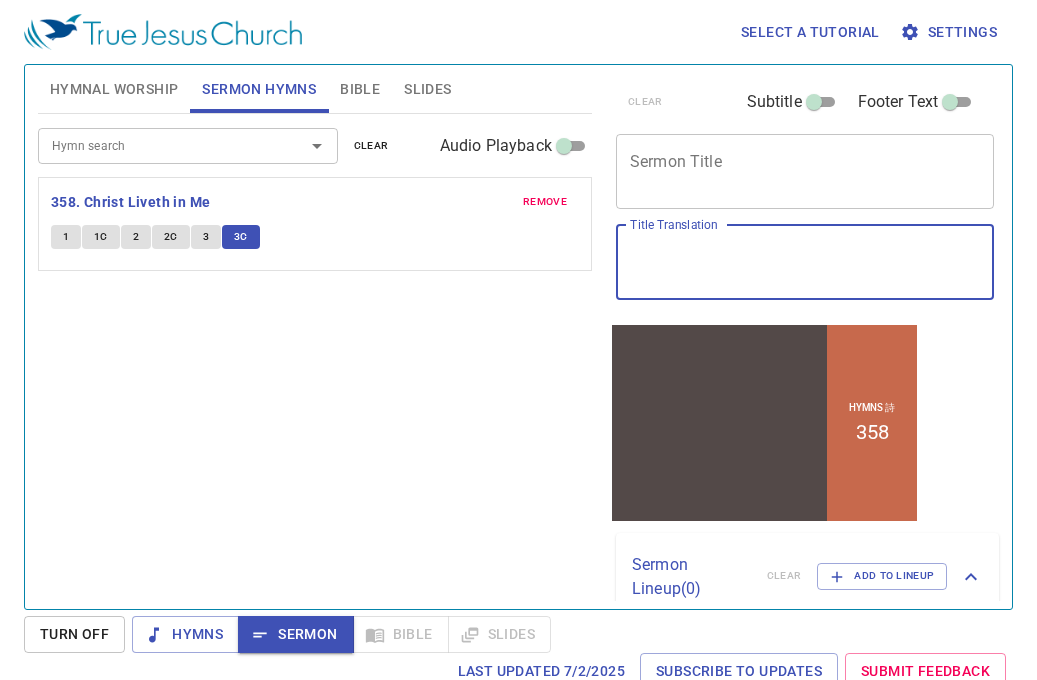 type 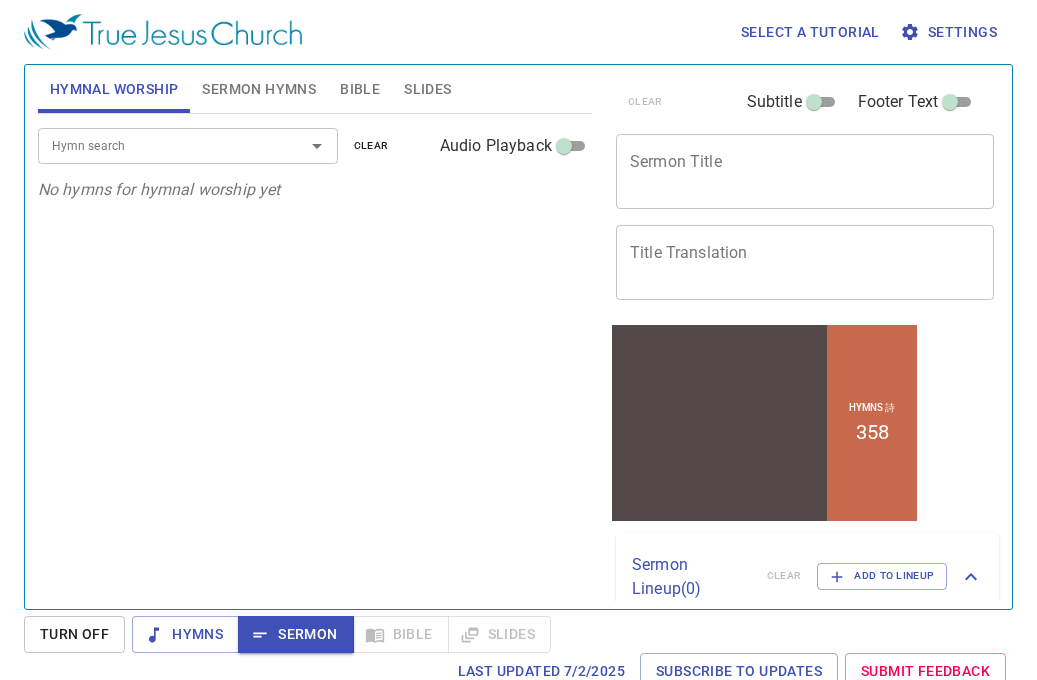 click on "Hymn search" at bounding box center (188, 145) 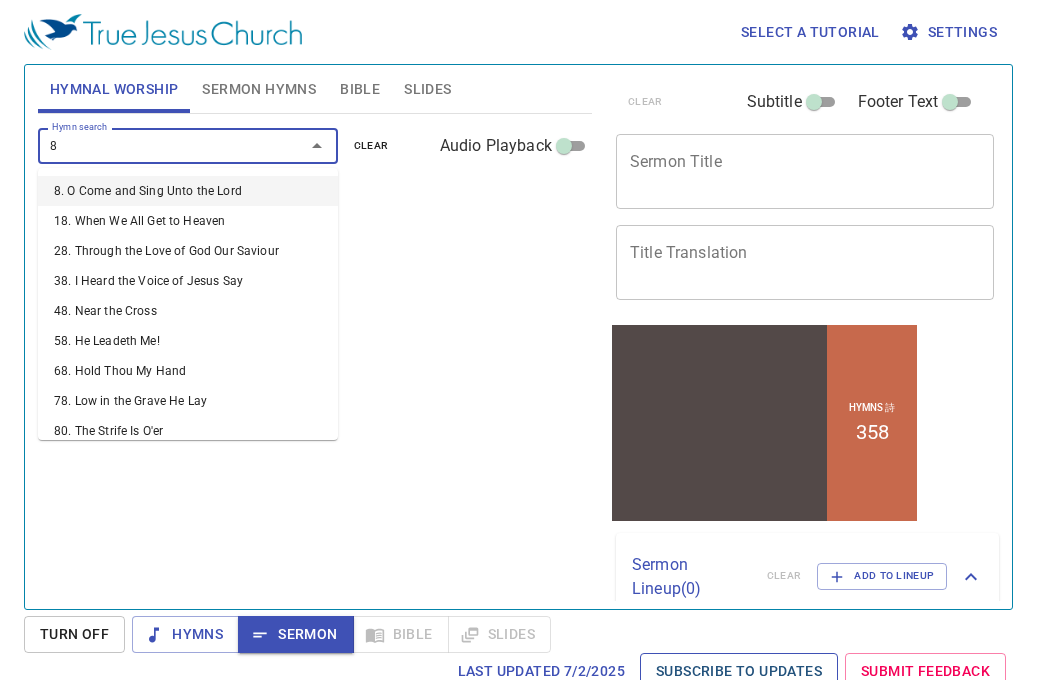 type on "83" 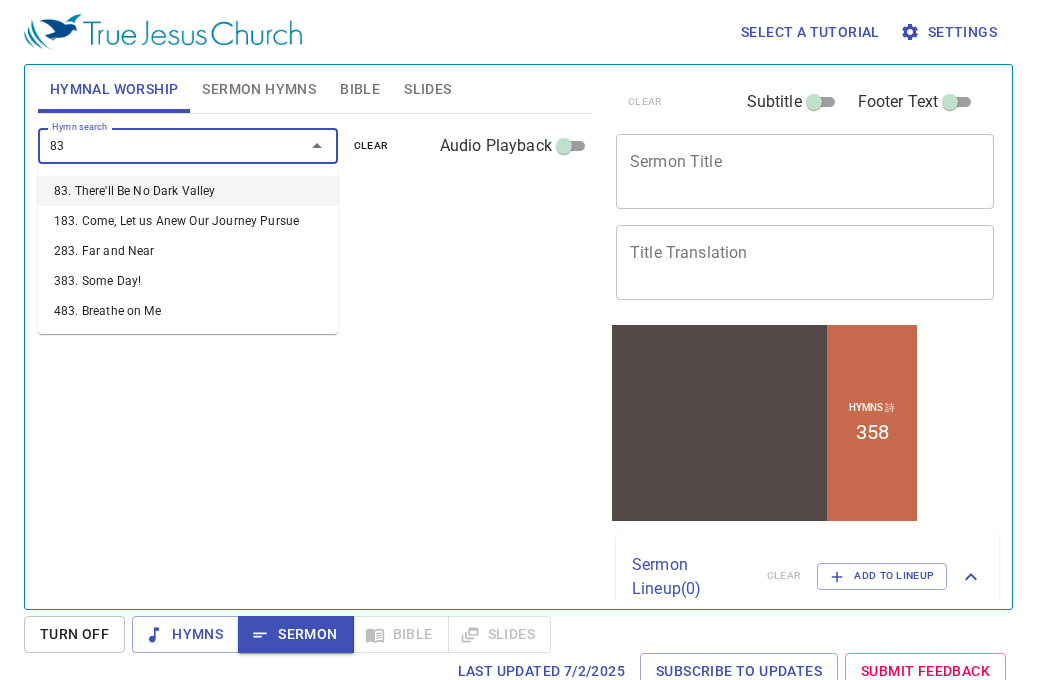 click on "83. There'll Be No Dark Valley" at bounding box center (188, 191) 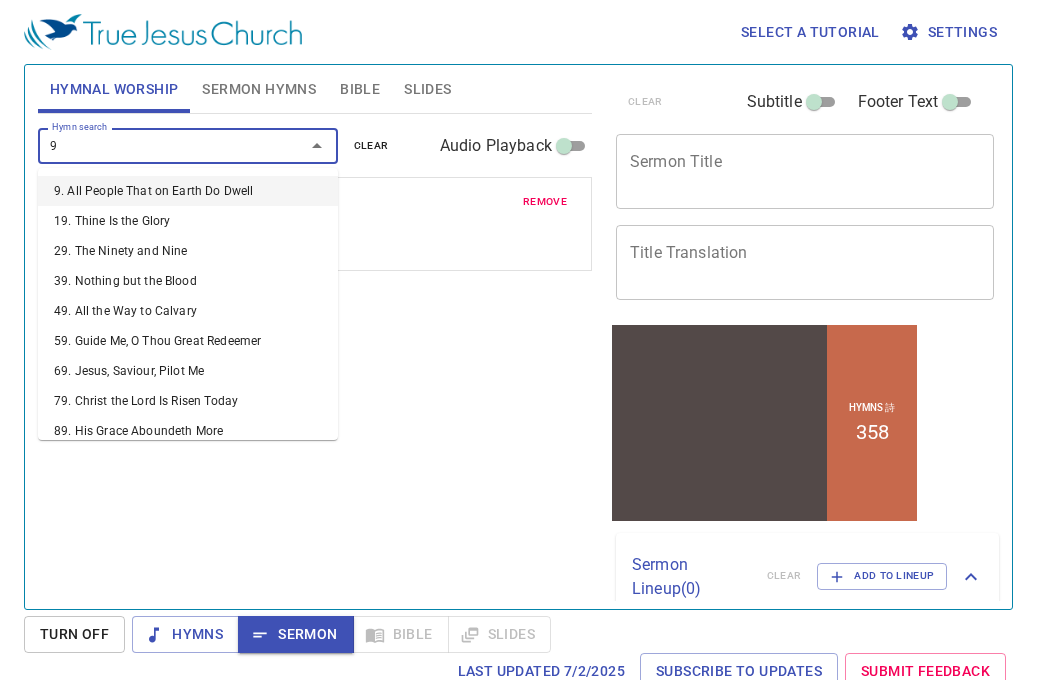 type on "91" 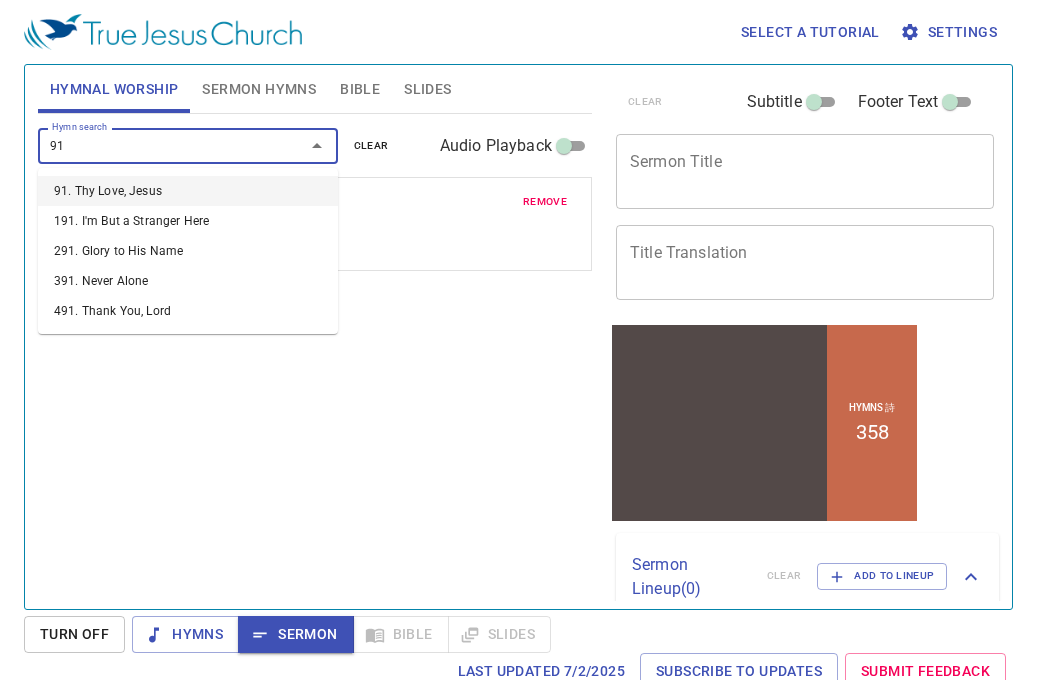 click on "91. Thy Love, Jesus" at bounding box center [188, 191] 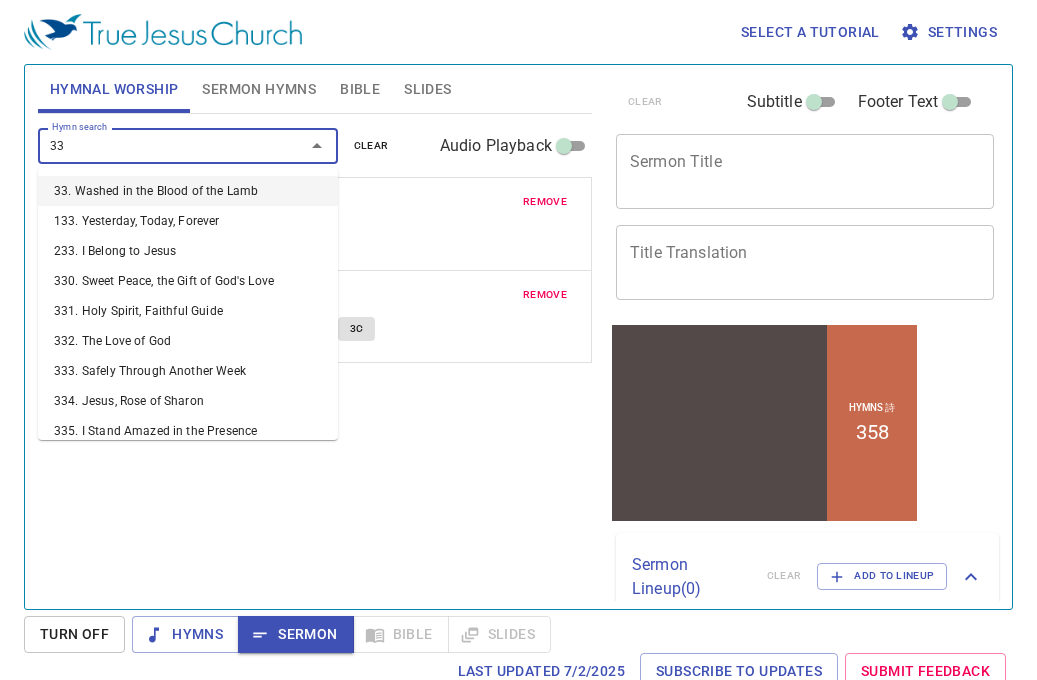 type on "336" 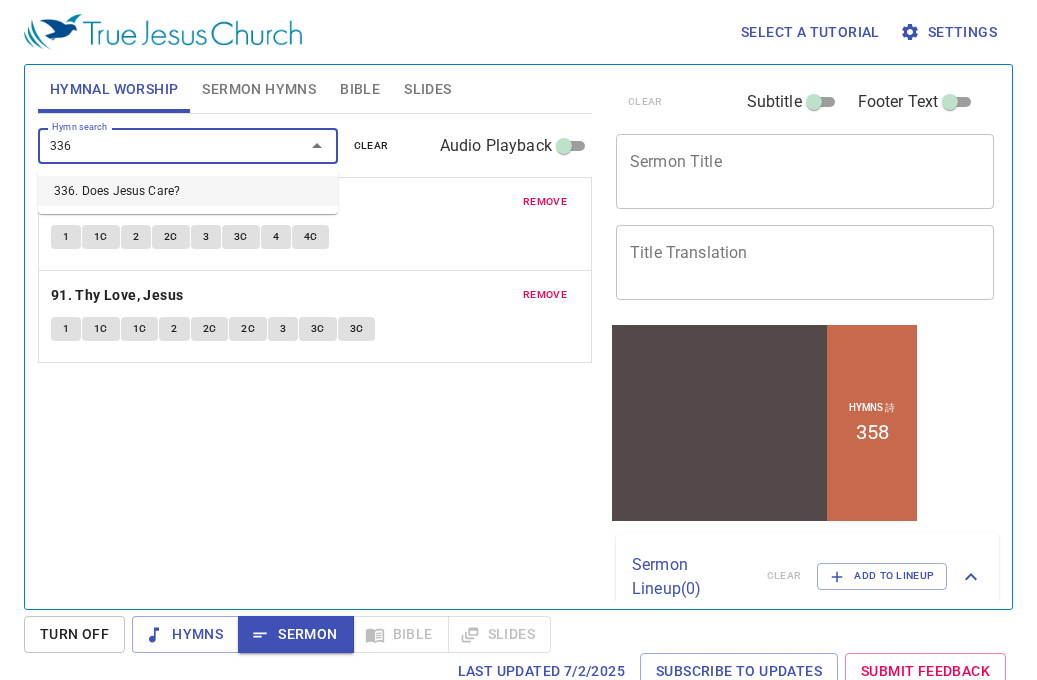 click on "336. Does Jesus Care?" at bounding box center [188, 191] 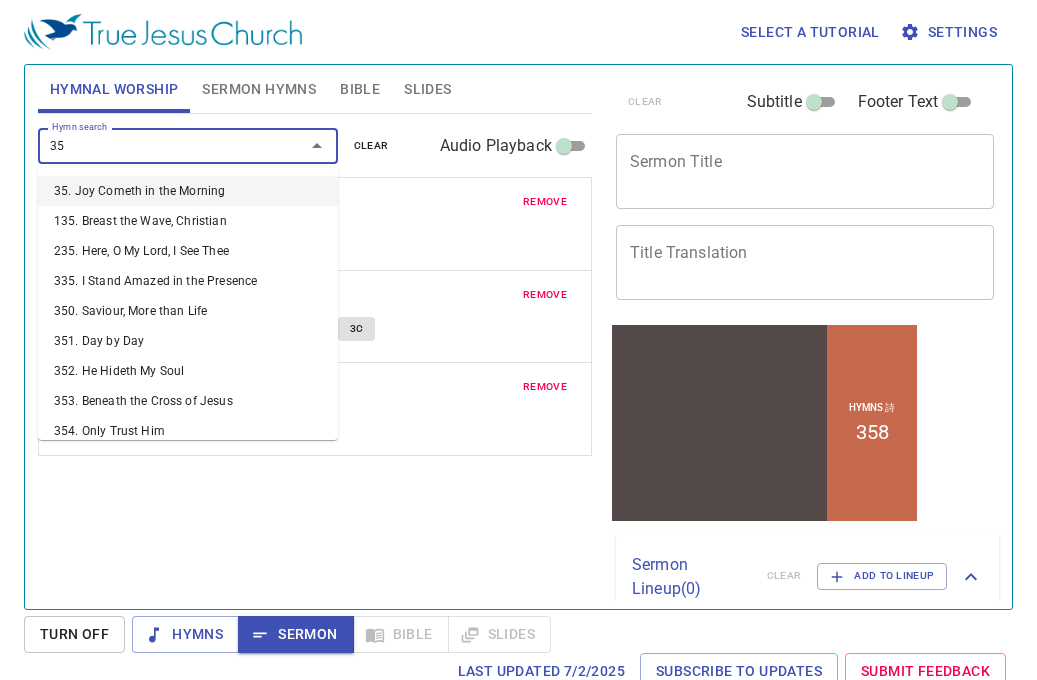 type on "358" 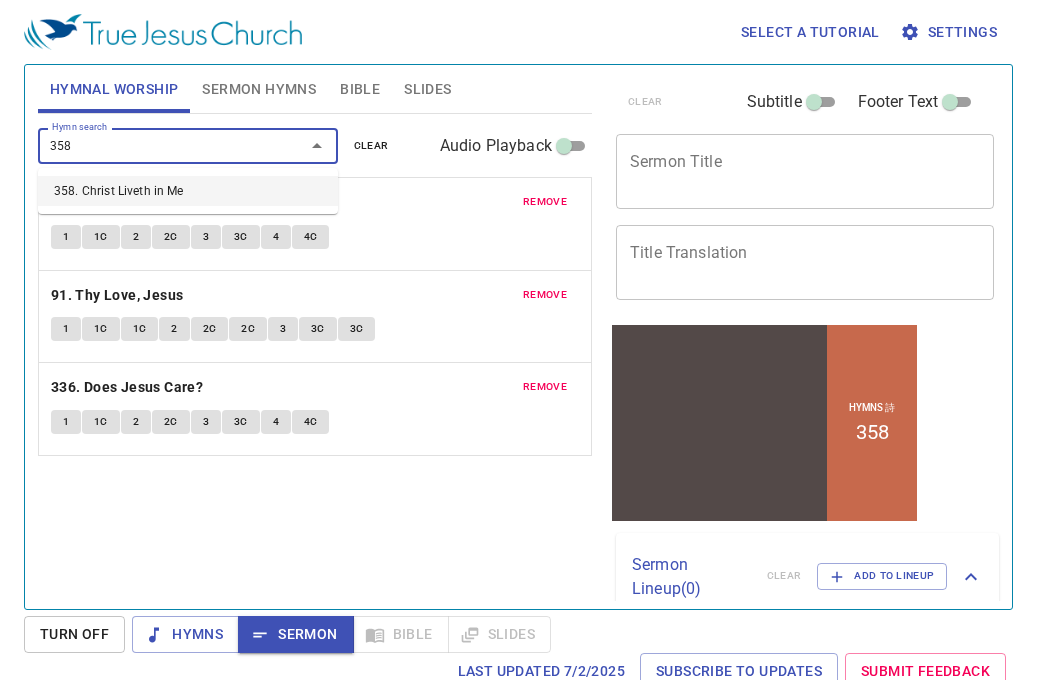 click on "358. Christ Liveth in Me" at bounding box center (188, 191) 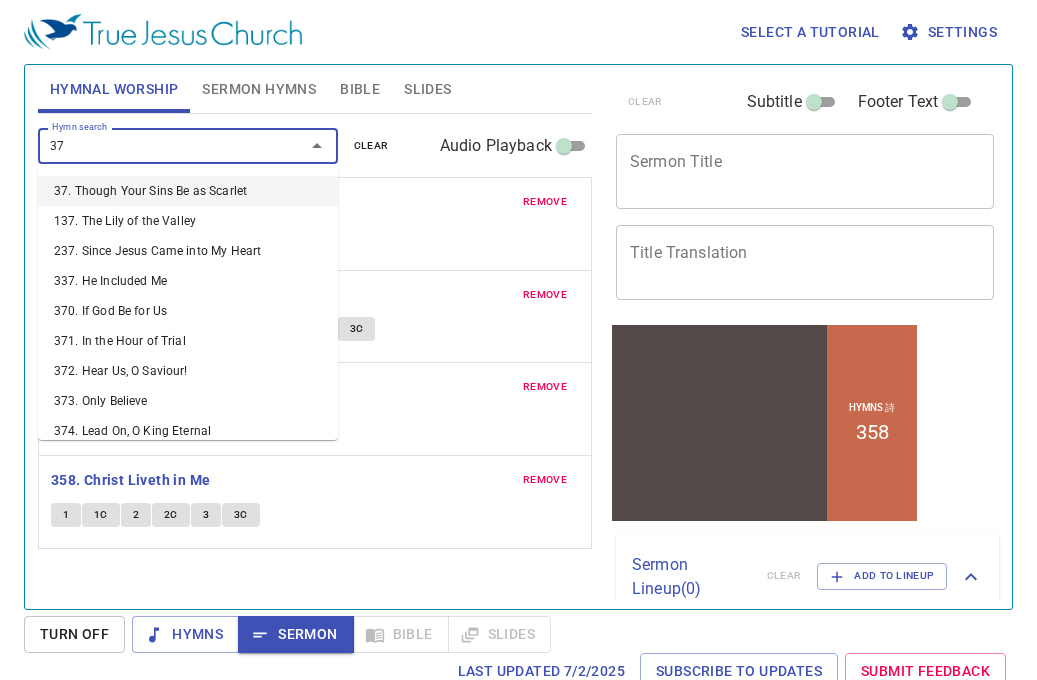 type on "379" 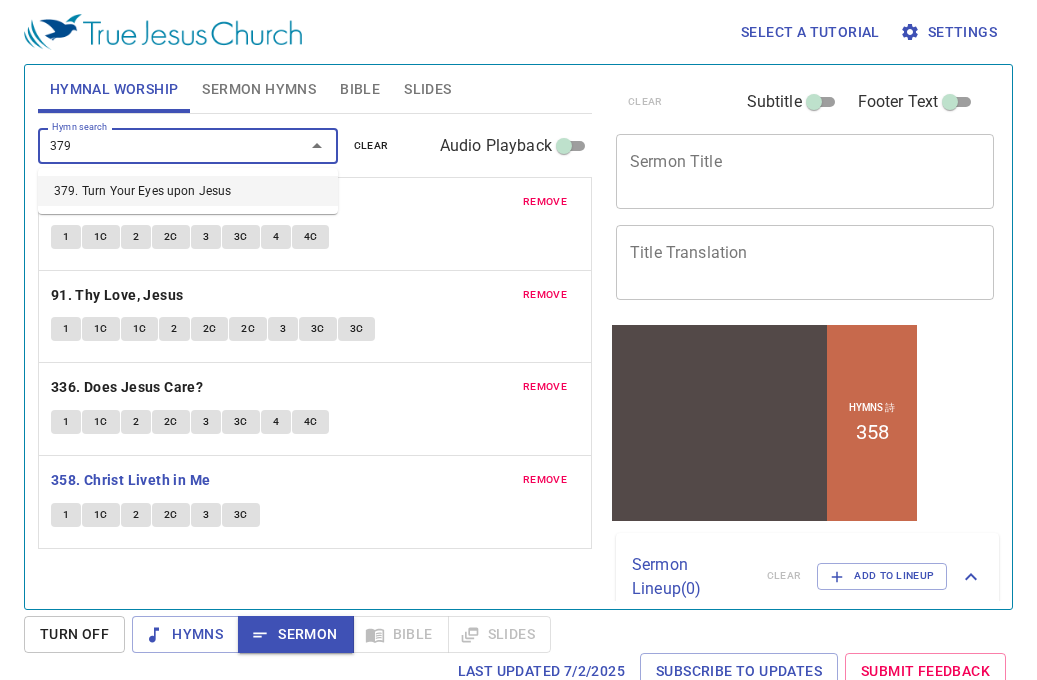 click on "379. Turn Your Eyes upon Jesus" at bounding box center (188, 191) 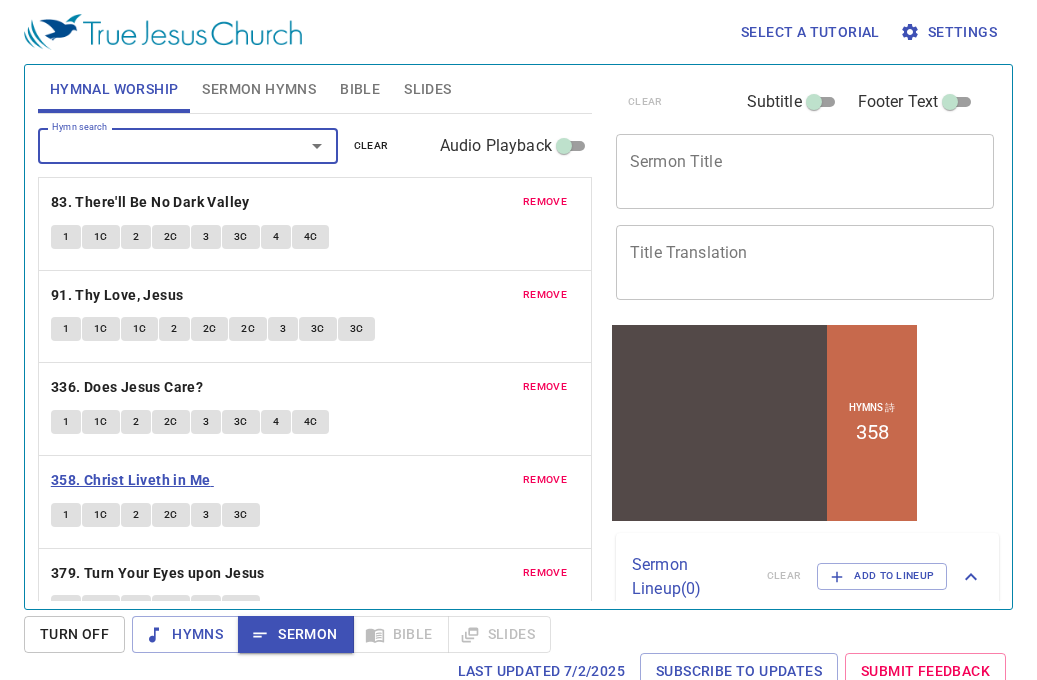 scroll, scrollTop: 41, scrollLeft: 0, axis: vertical 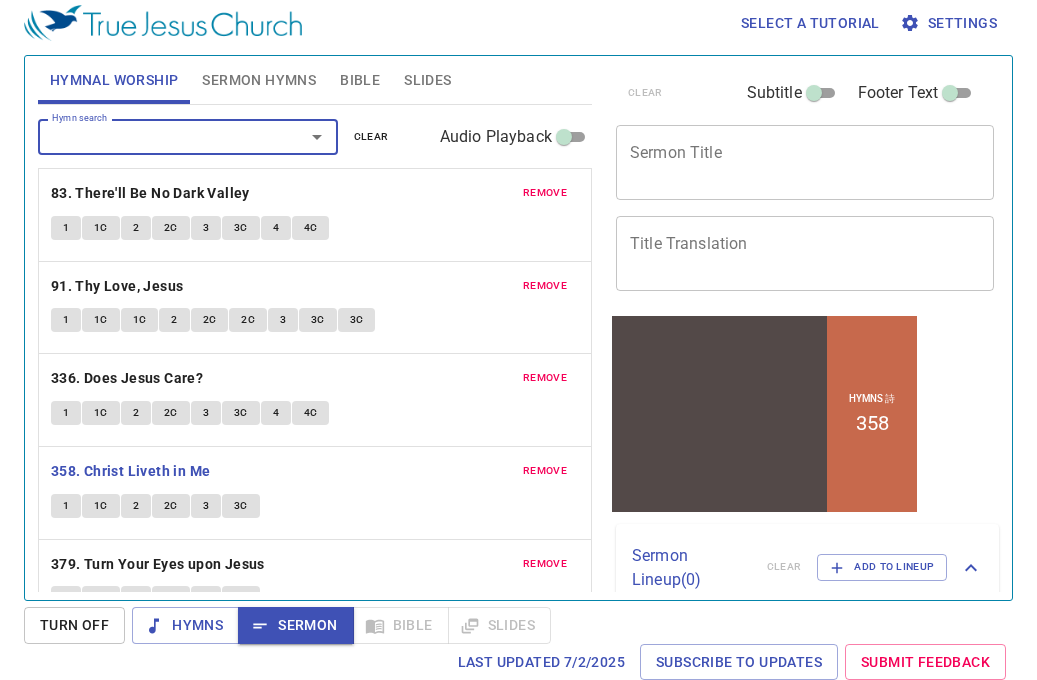 click on "Sermon Hymns" at bounding box center [259, 80] 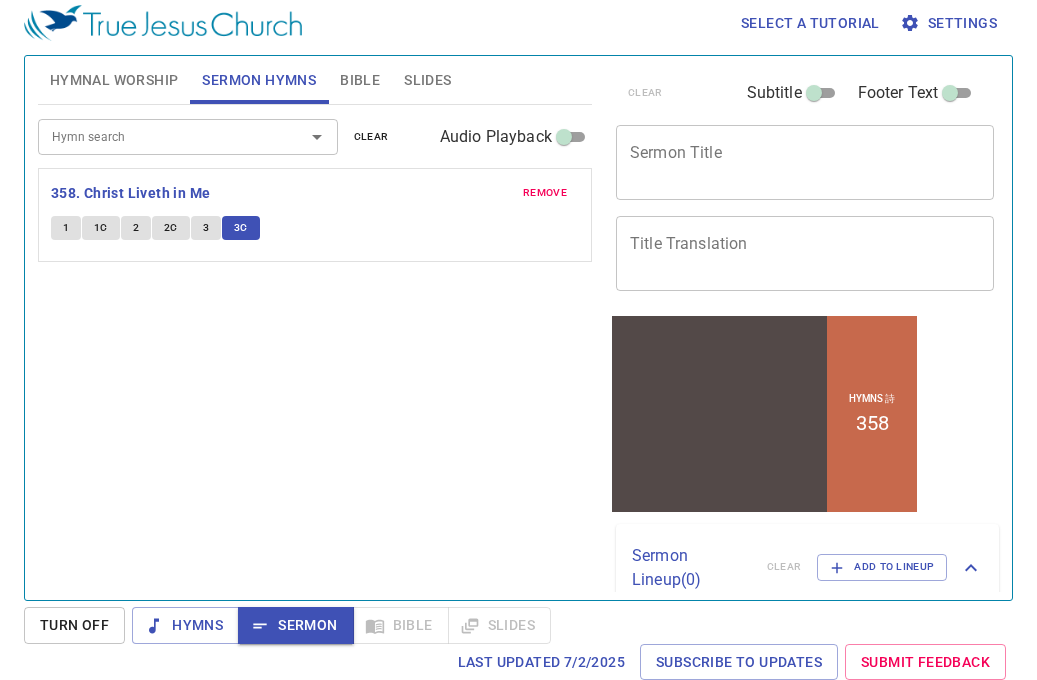 click on "remove" at bounding box center (545, 193) 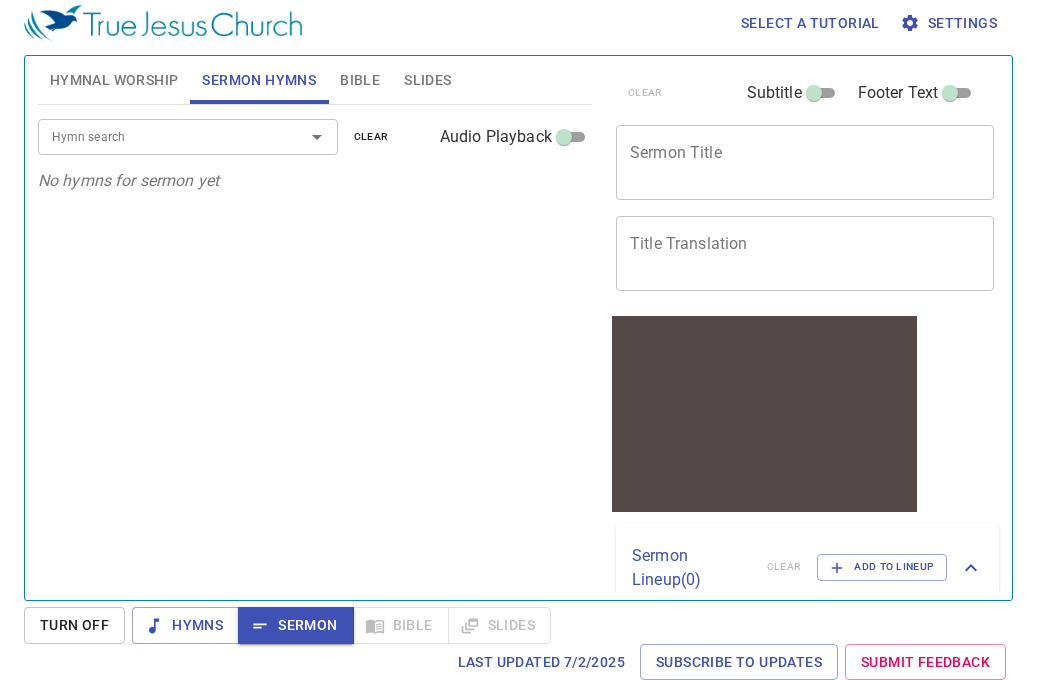 click on "Hymnal Worship" at bounding box center [114, 80] 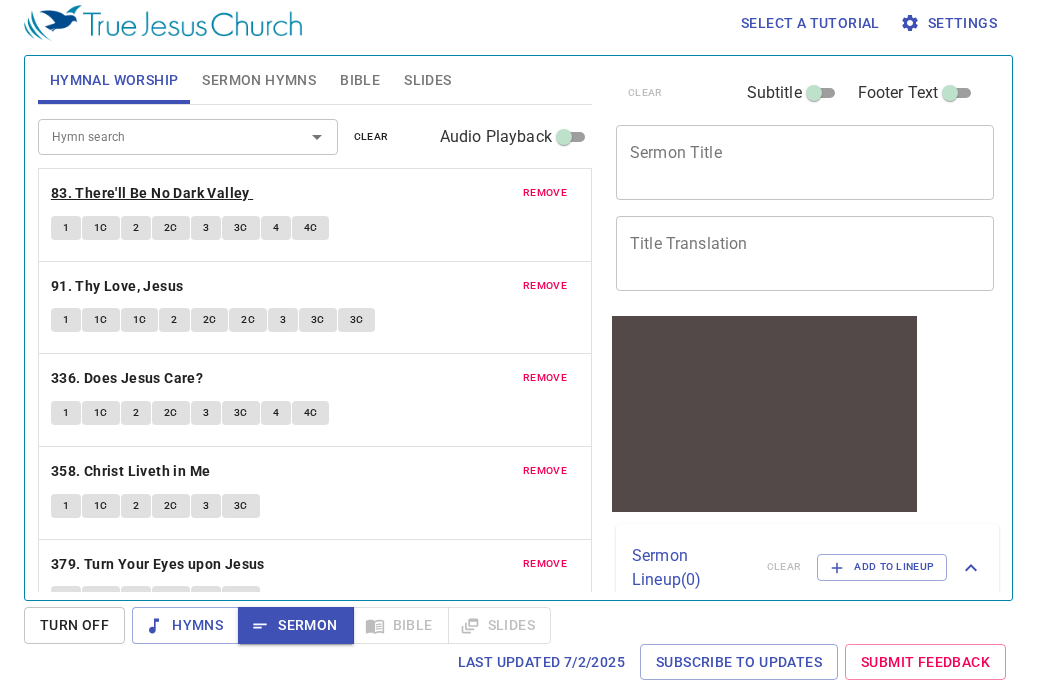 click on "83. There'll Be No Dark Valley" at bounding box center (150, 193) 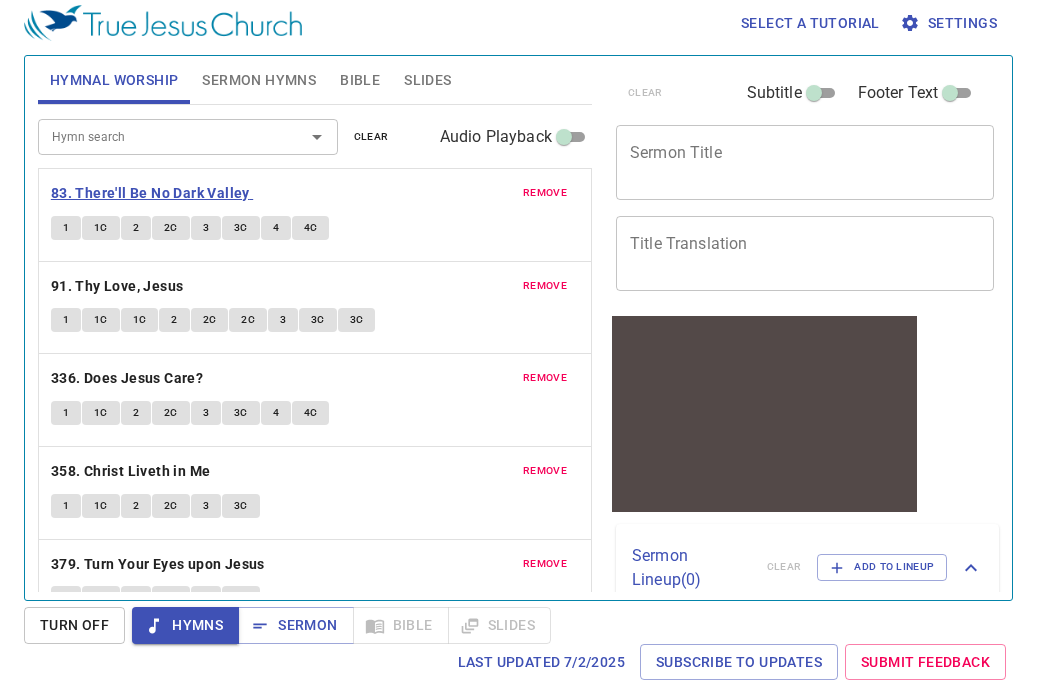 click on "83. There'll Be No Dark Valley" at bounding box center [150, 193] 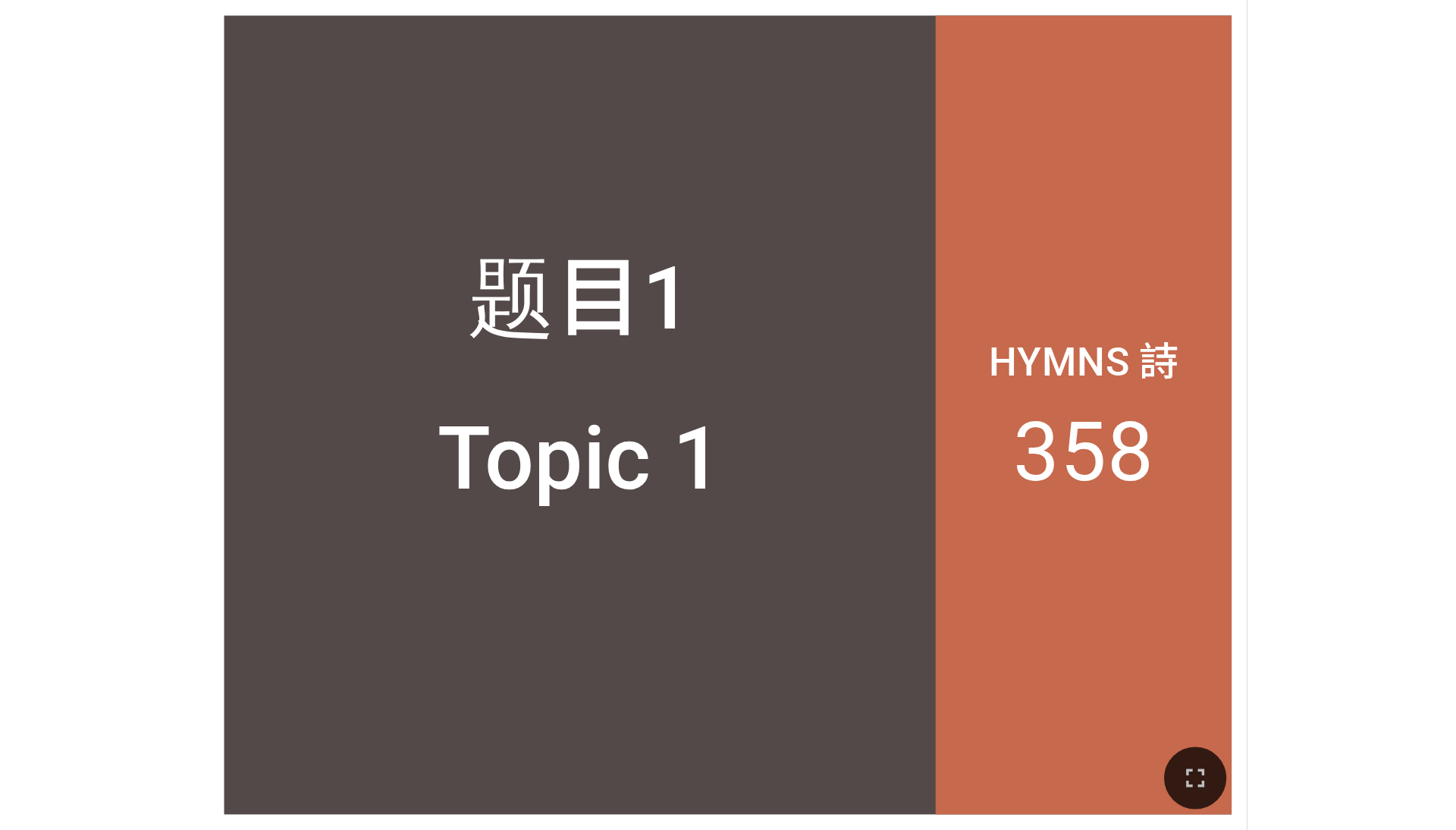 scroll, scrollTop: 0, scrollLeft: 0, axis: both 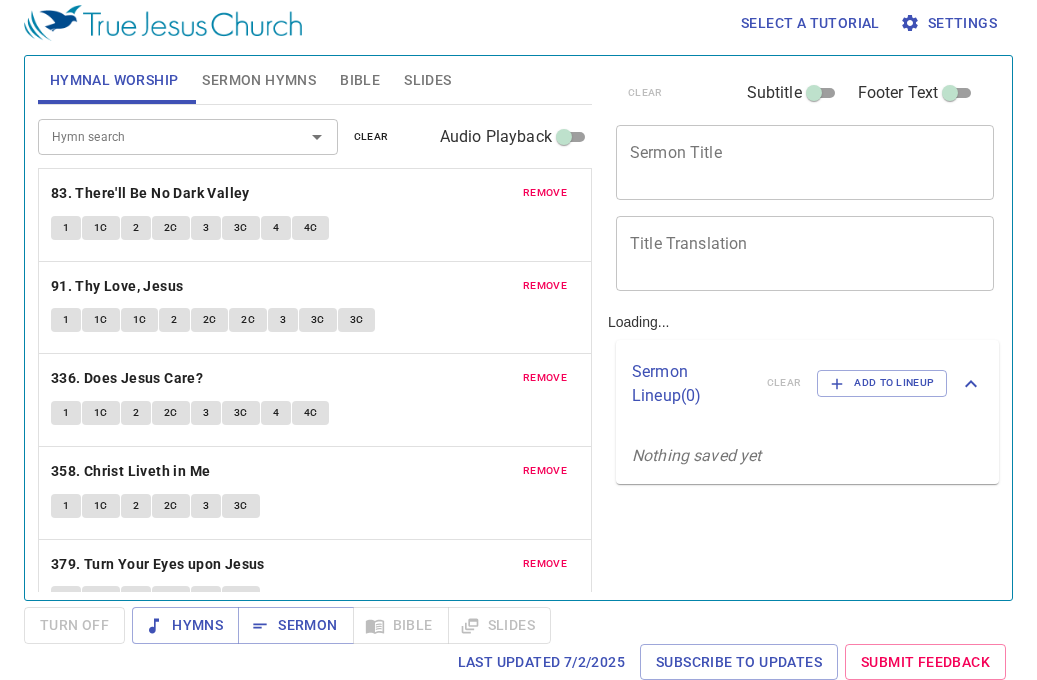 click on "83. There'll Be No Dark Valley" at bounding box center (150, 193) 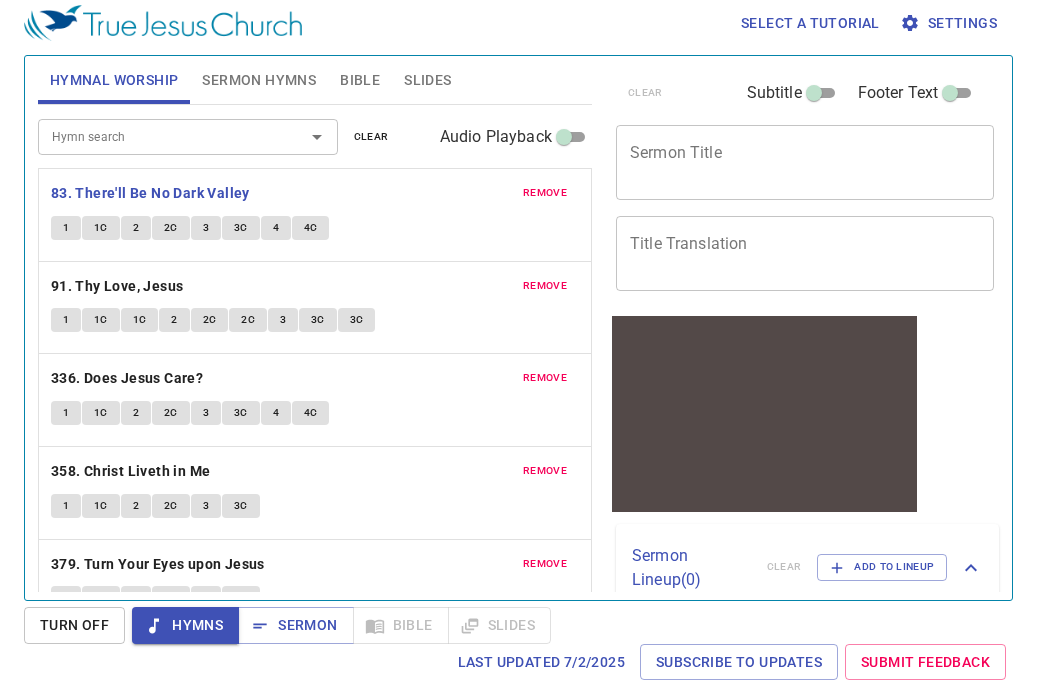scroll, scrollTop: 0, scrollLeft: 0, axis: both 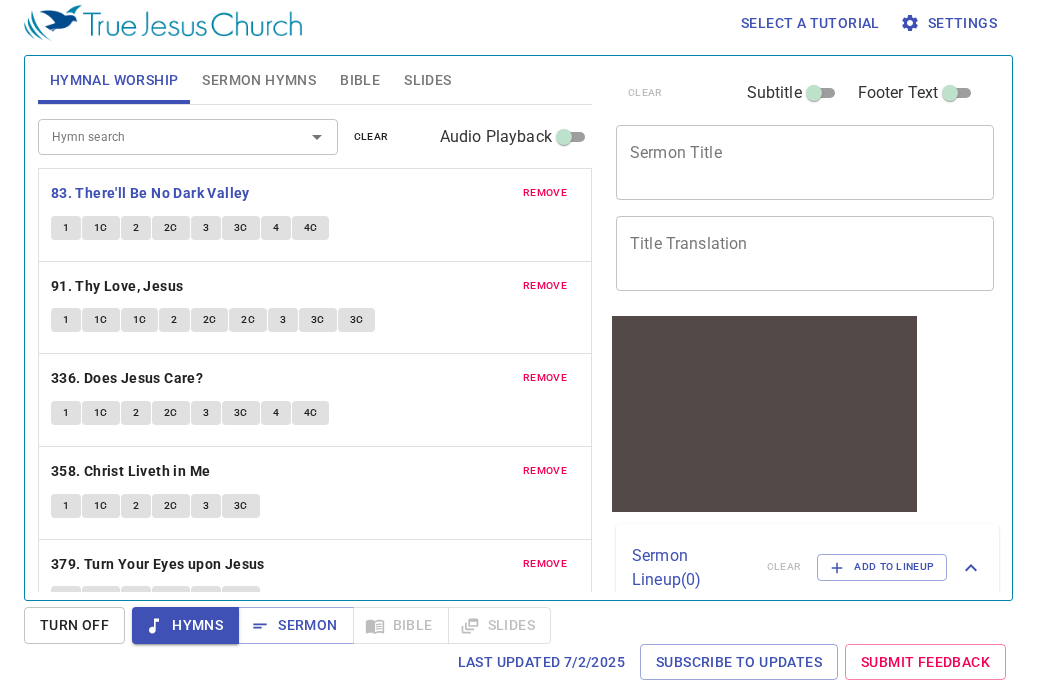 click on "2" at bounding box center (136, 228) 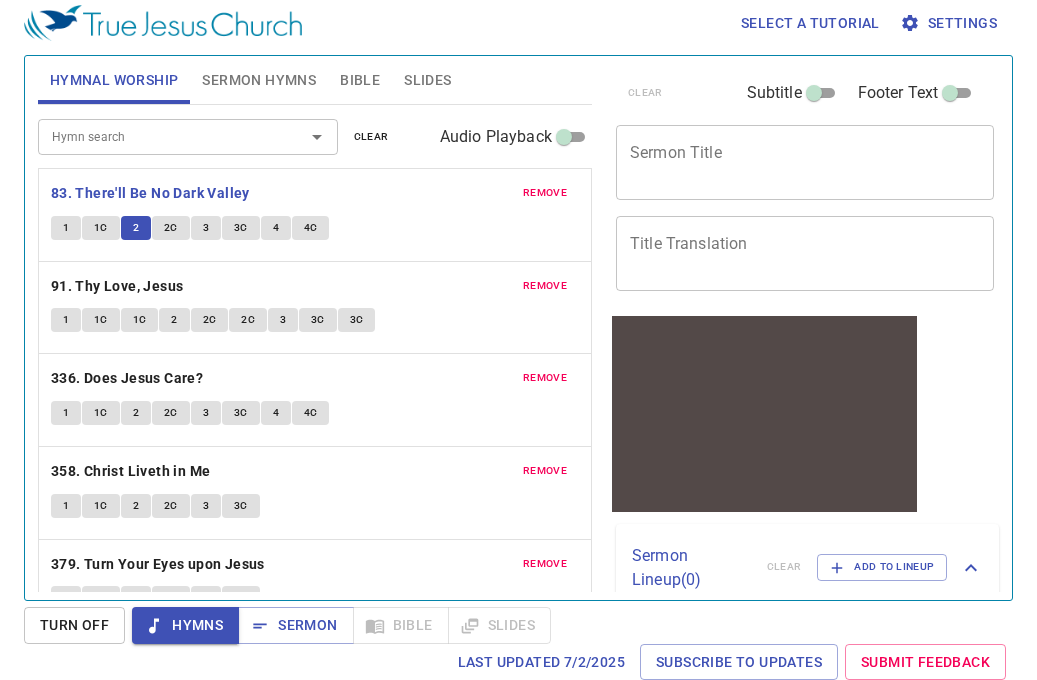 type 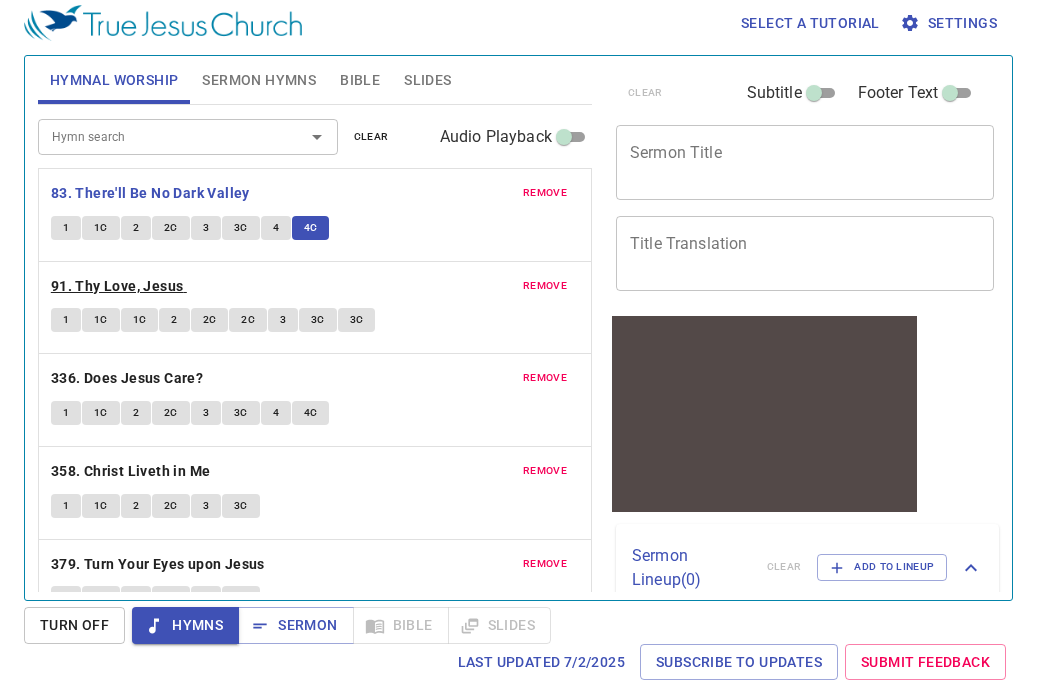 click on "91. Thy Love, Jesus" at bounding box center (117, 286) 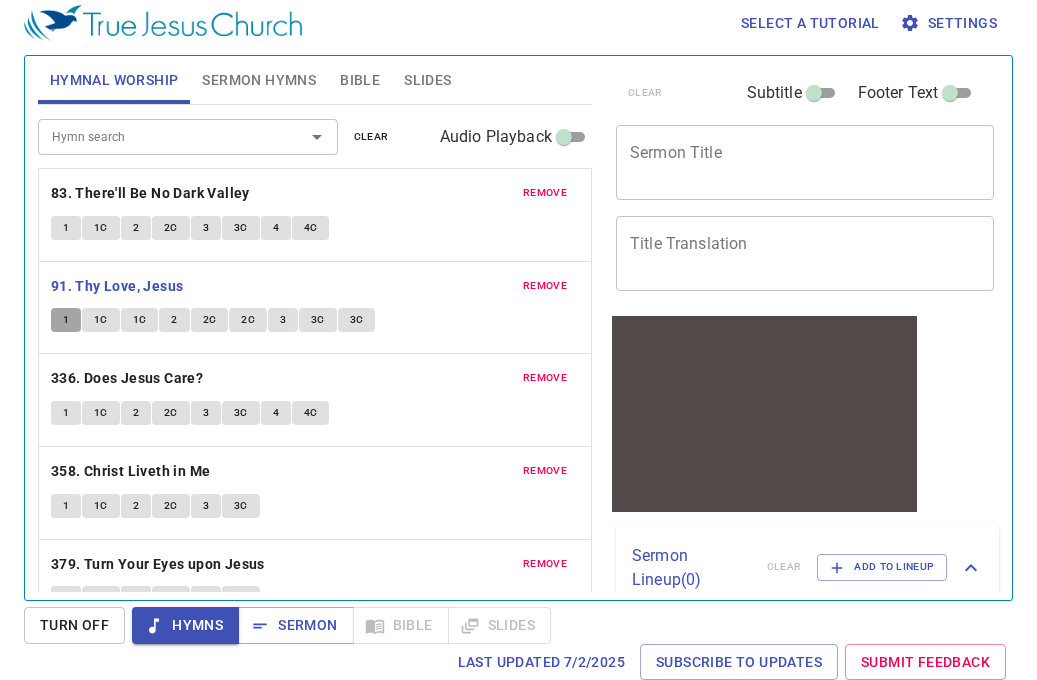 click on "1" at bounding box center [66, 320] 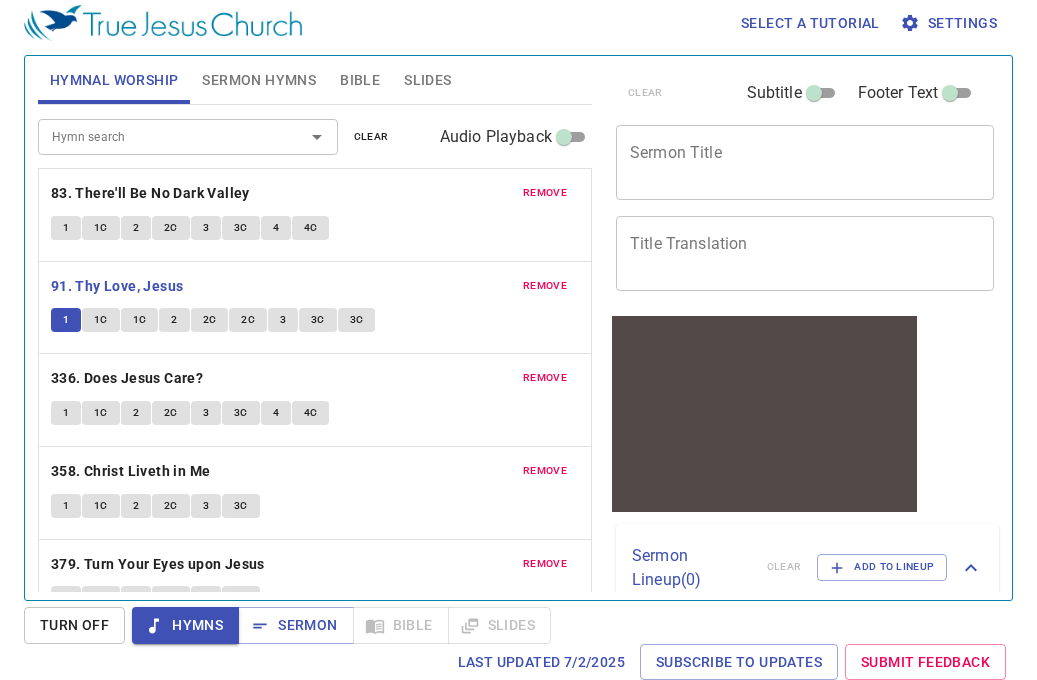 type 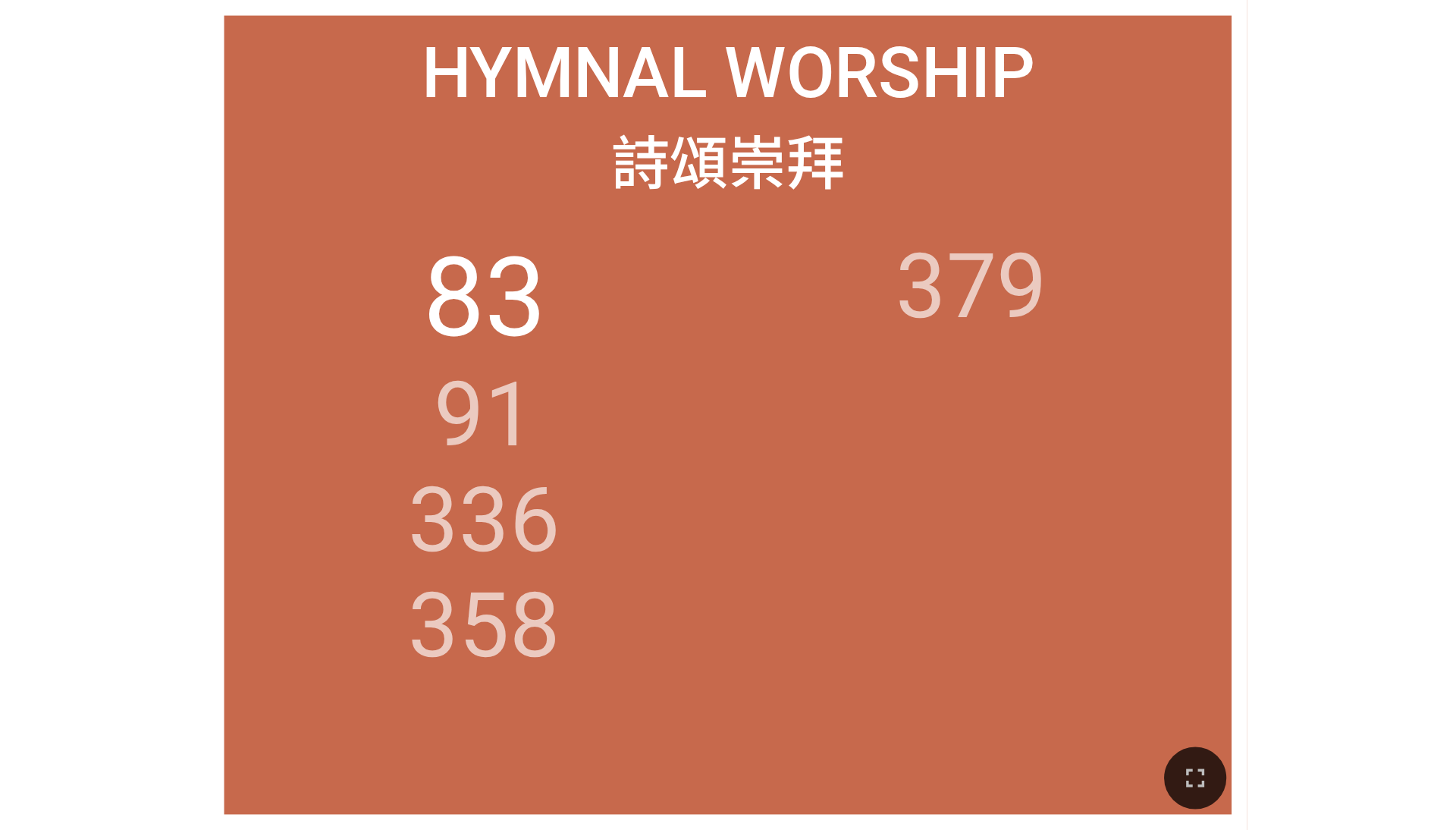 scroll, scrollTop: 0, scrollLeft: 0, axis: both 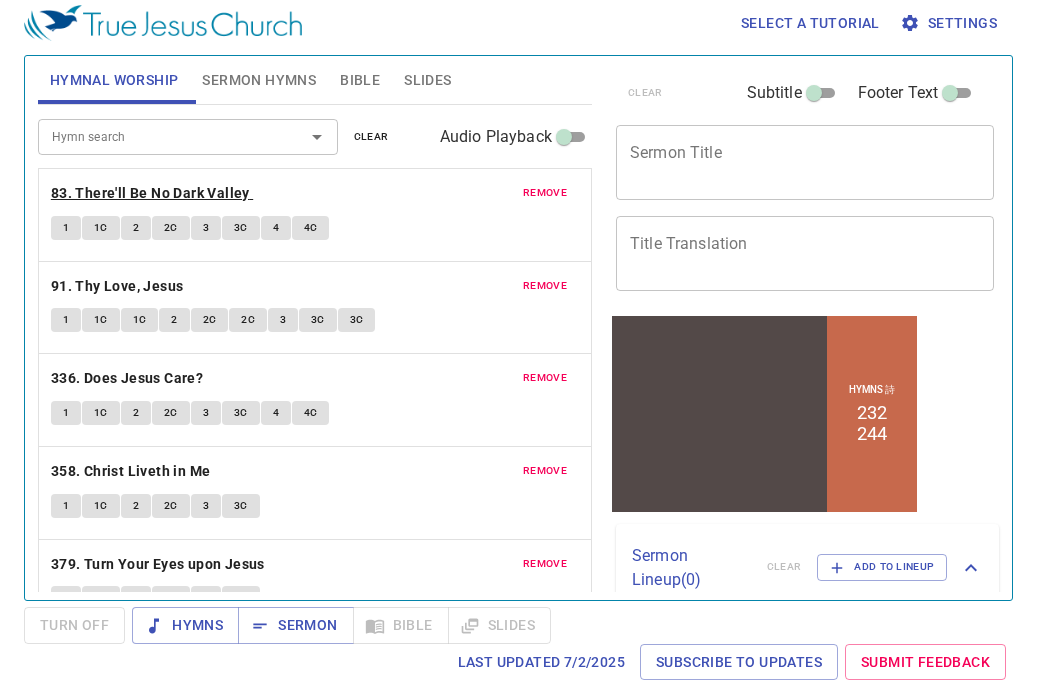 click on "83. There'll Be No Dark Valley" at bounding box center [150, 193] 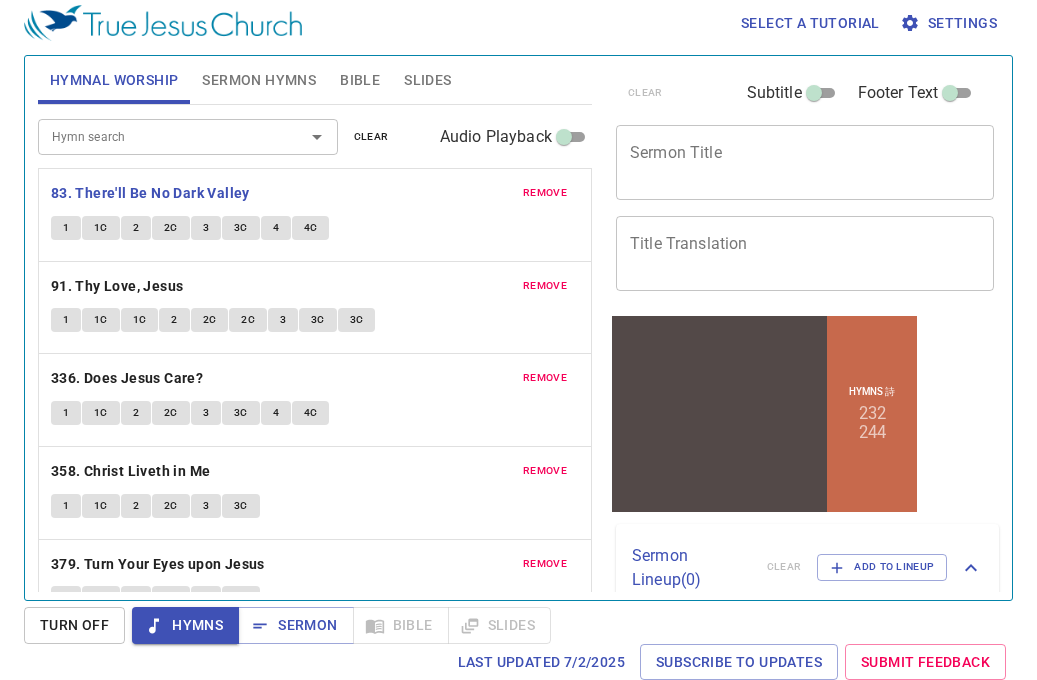 click on "Sermon Hymns" at bounding box center (259, 80) 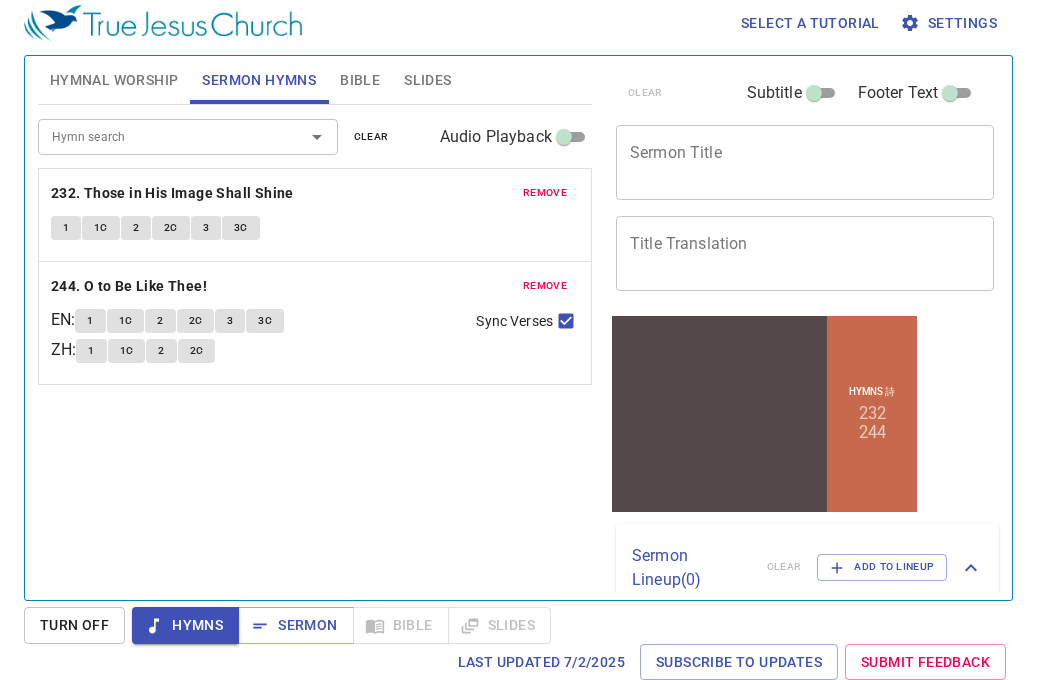 click on "1" at bounding box center (66, 228) 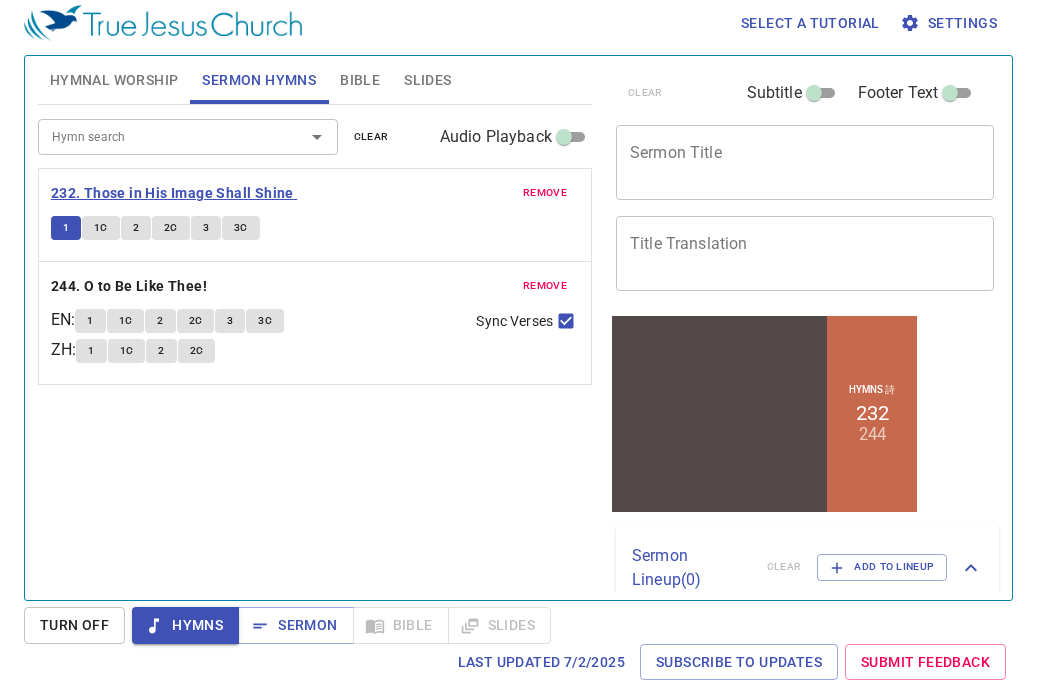 click on "232. Those in His Image Shall Shine" at bounding box center (172, 193) 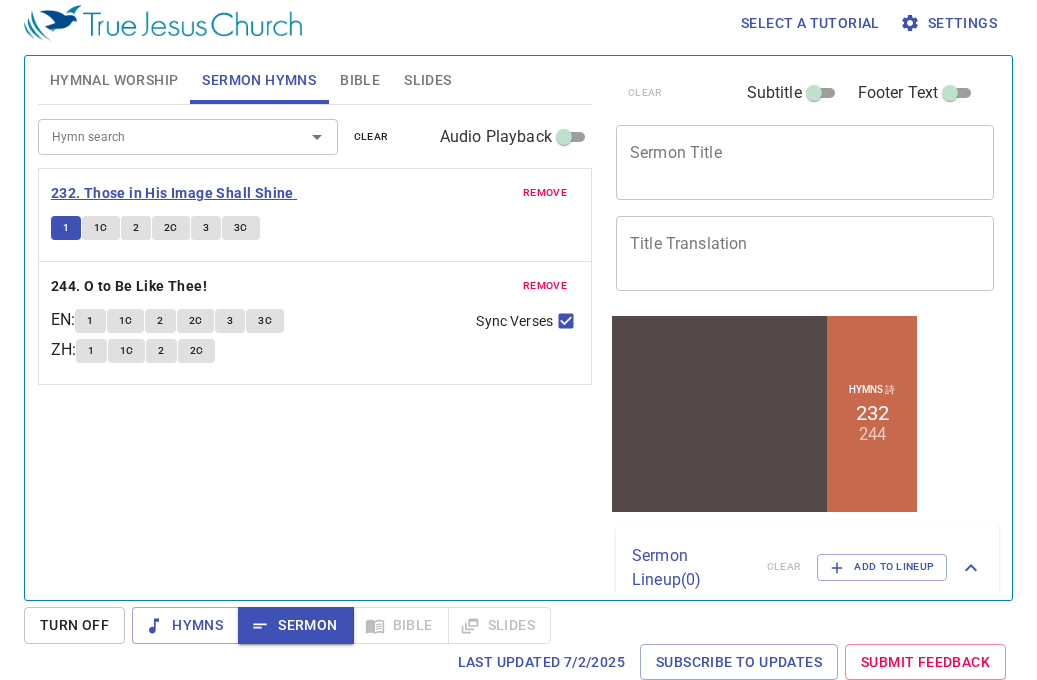 click on "232. Those in His Image Shall Shine" at bounding box center [172, 193] 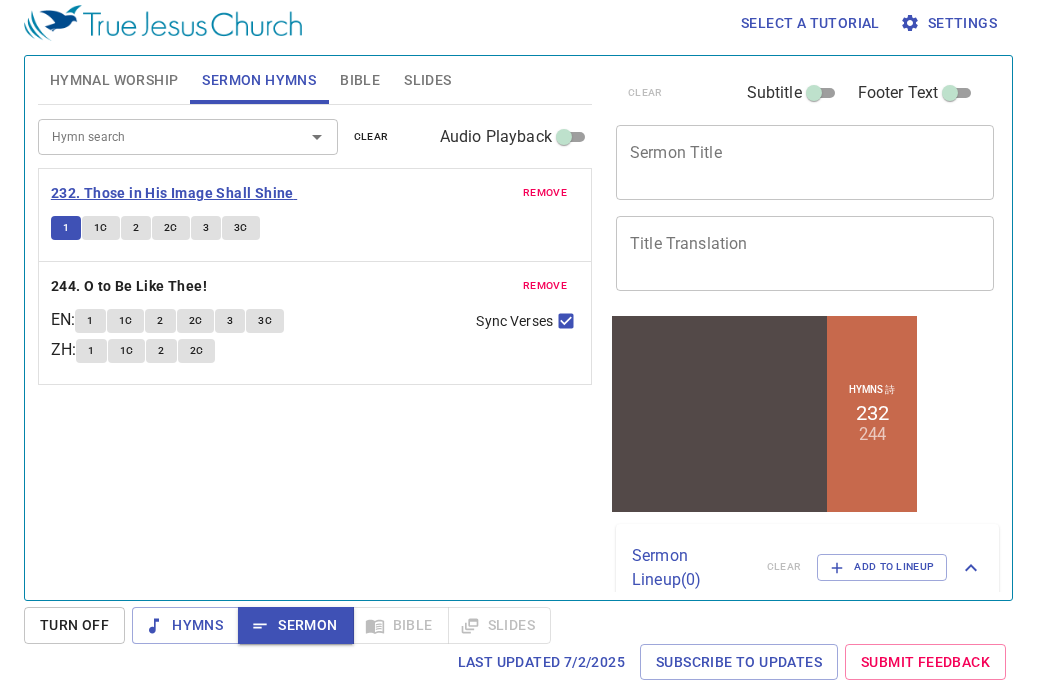 type 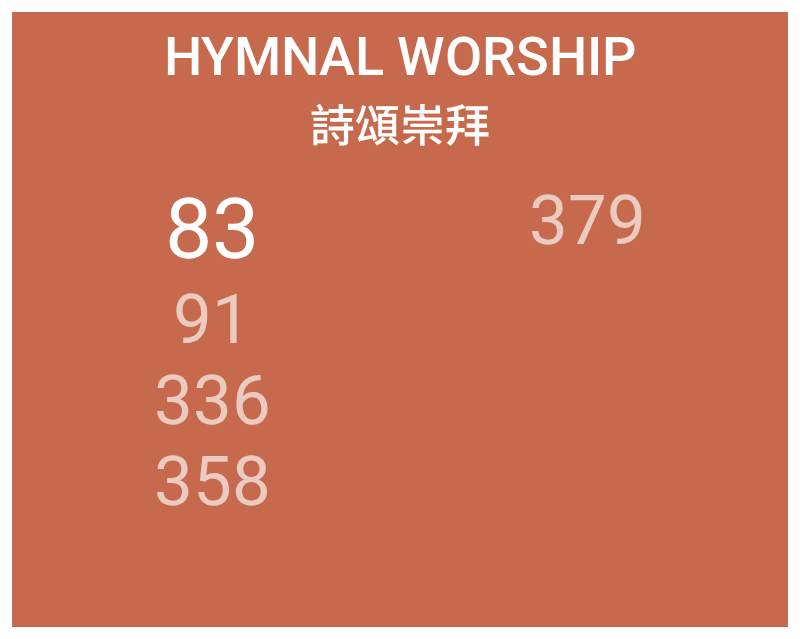 scroll, scrollTop: 0, scrollLeft: 0, axis: both 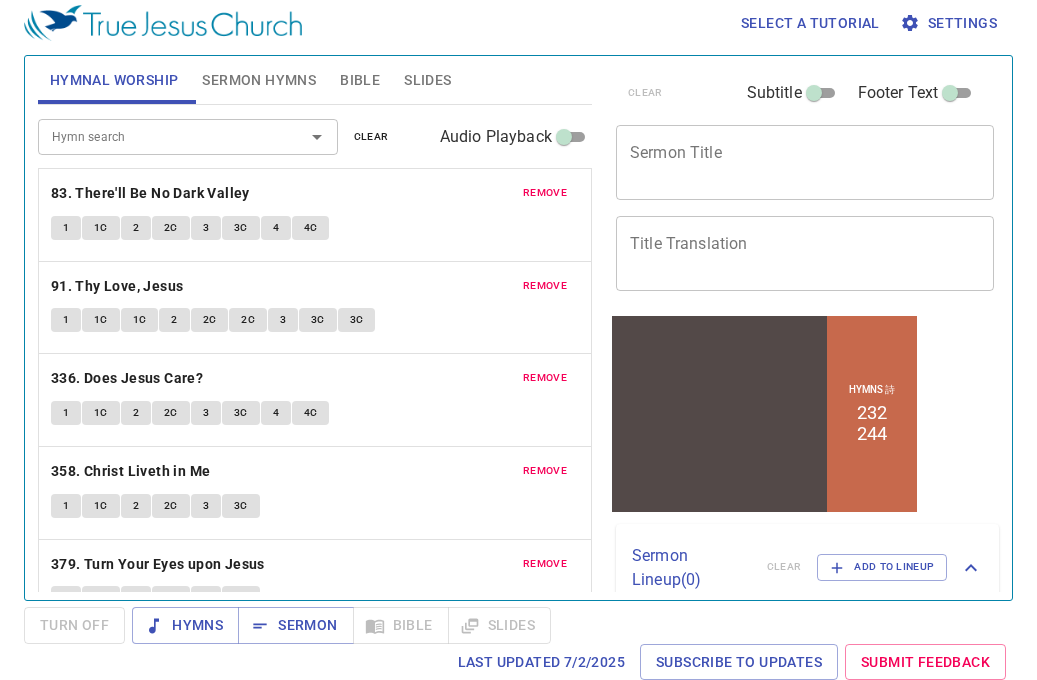 click on "Sermon Hymns" at bounding box center [259, 80] 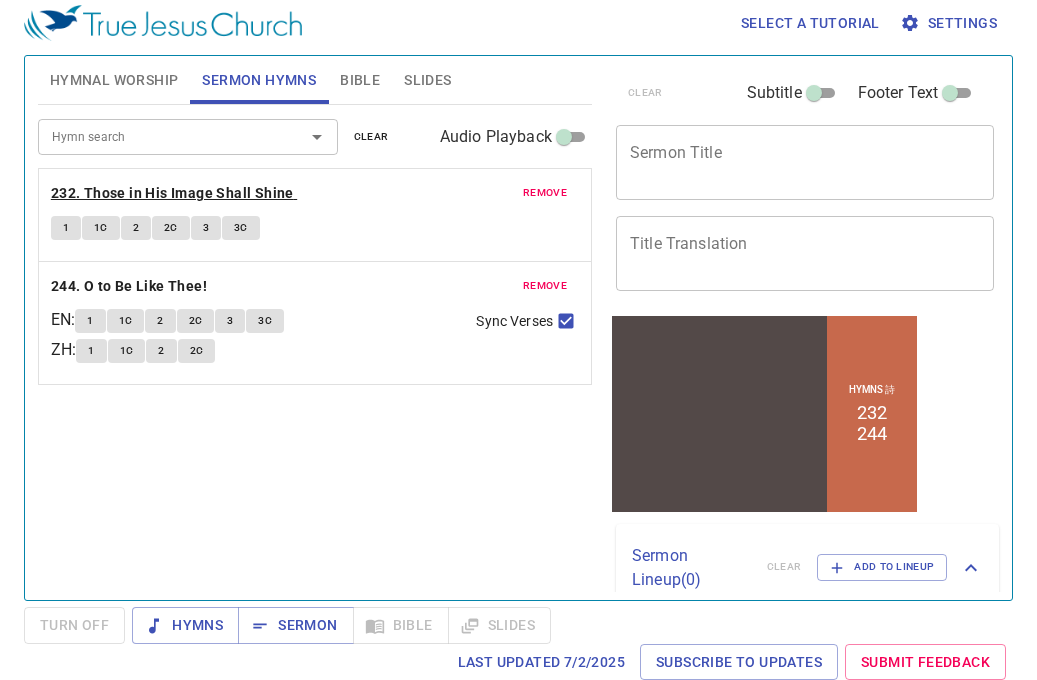 click on "232. Those in His Image Shall Shine" at bounding box center (172, 193) 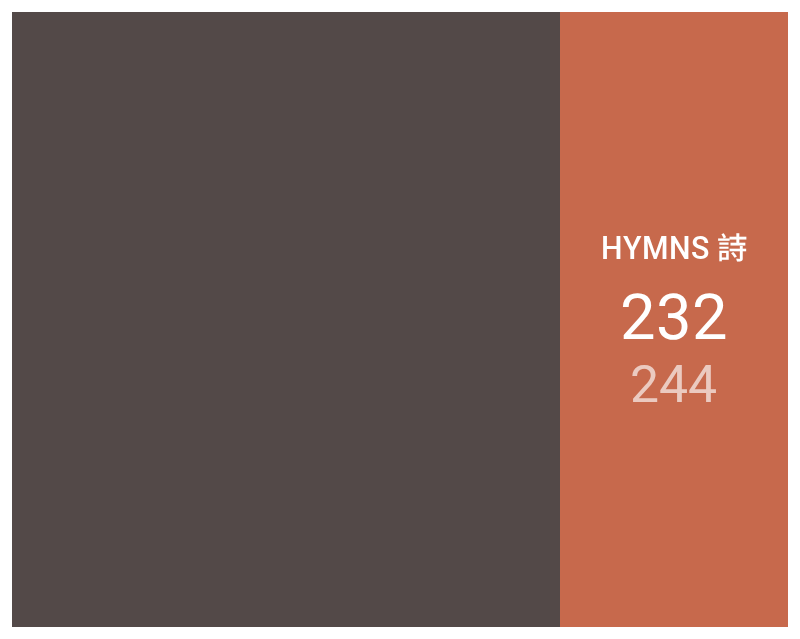 scroll, scrollTop: 0, scrollLeft: 0, axis: both 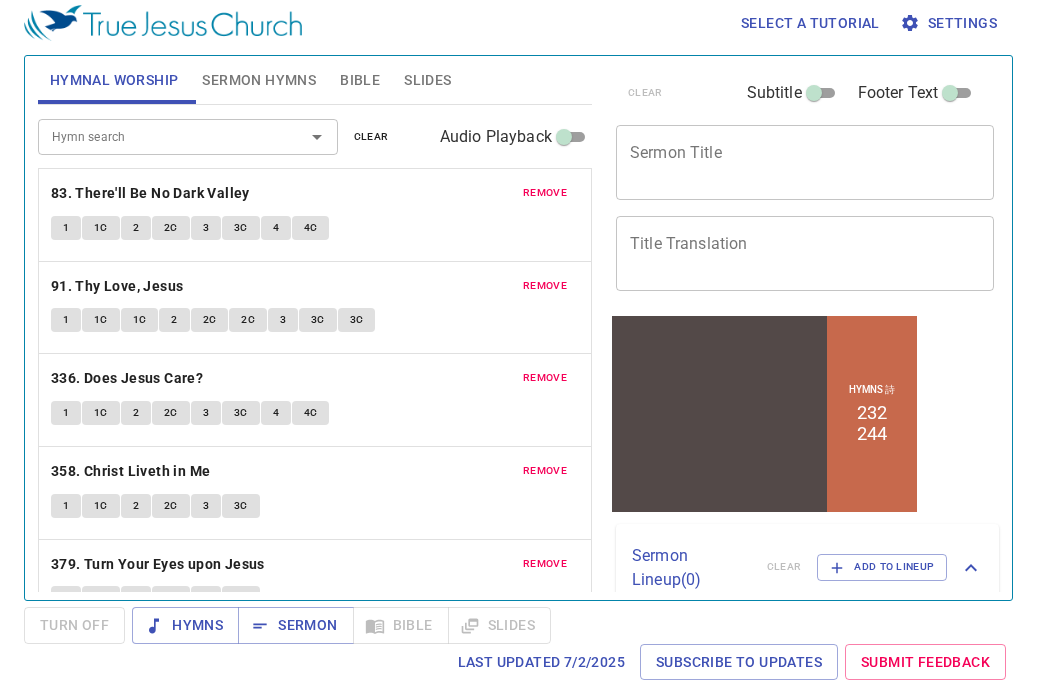 click on "Sermon Hymns" at bounding box center [259, 80] 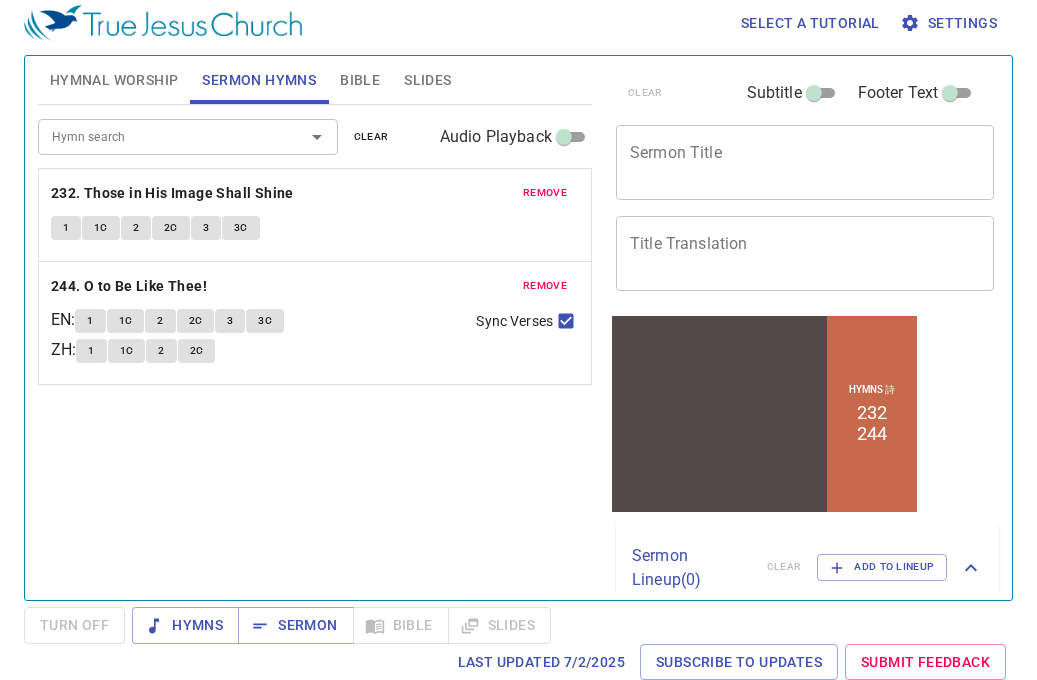 click on "1" at bounding box center [66, 228] 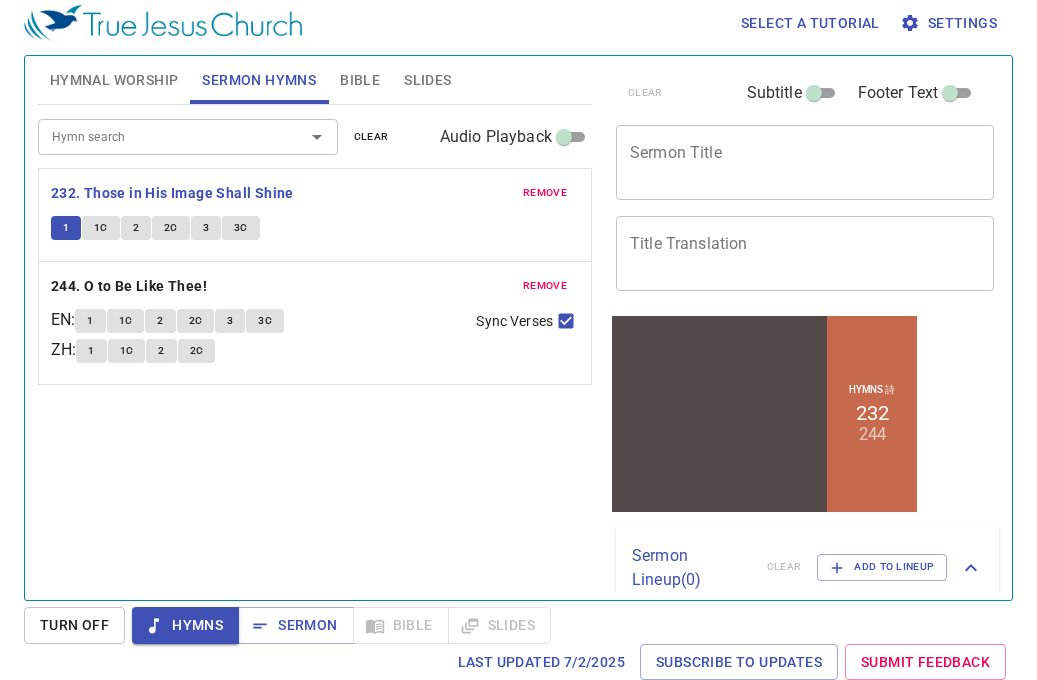 click on "1C" at bounding box center (101, 228) 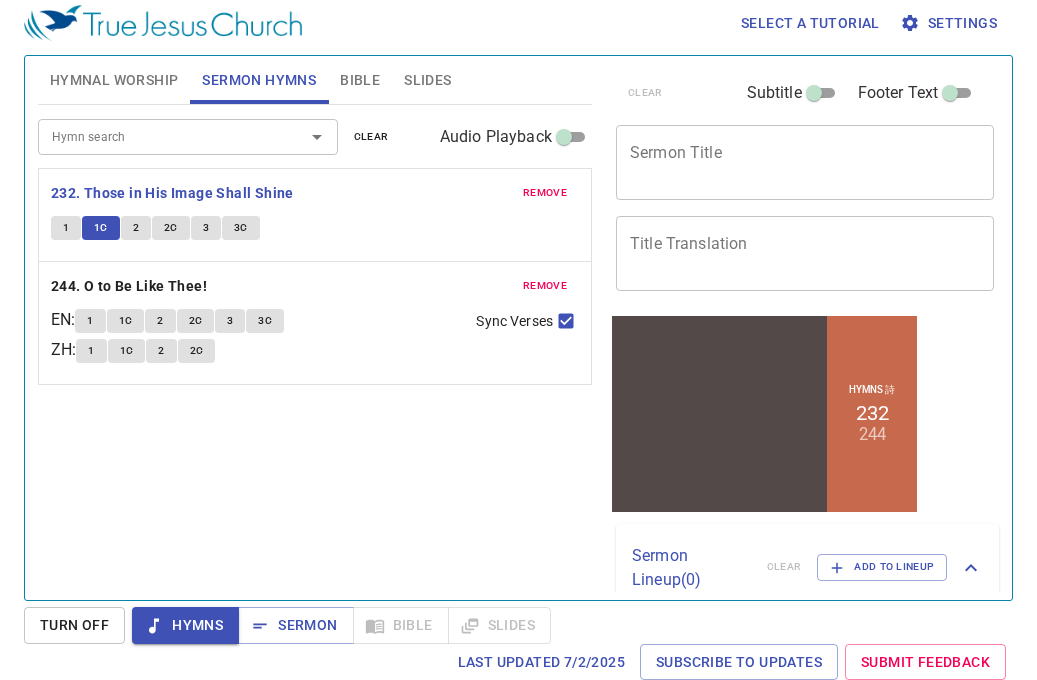 type 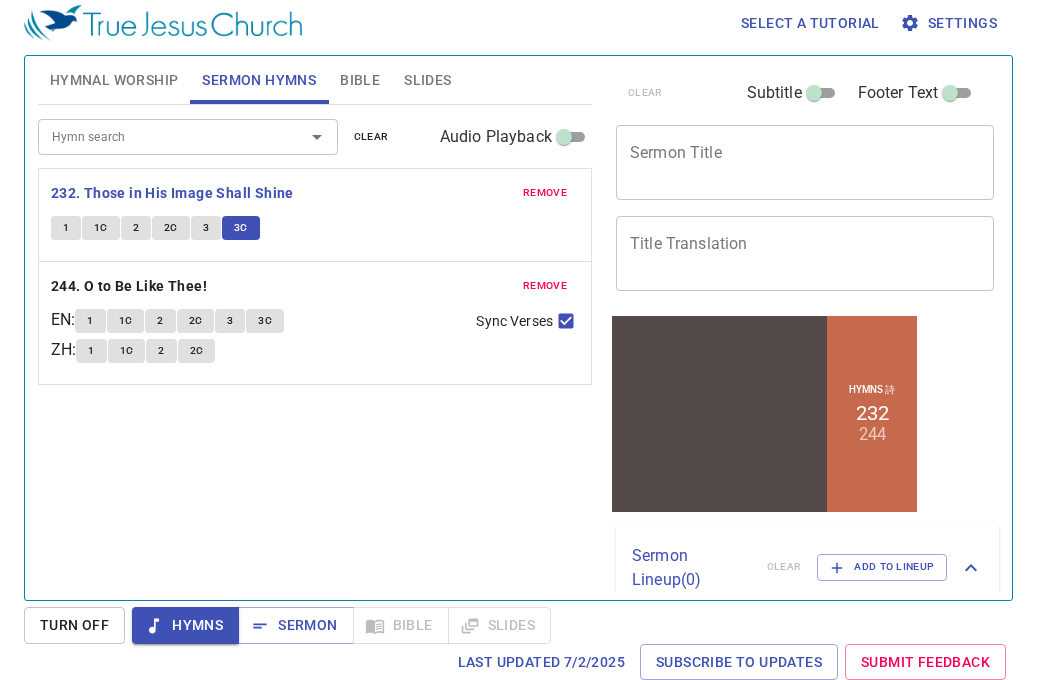 click on "Turn Off" at bounding box center (74, 625) 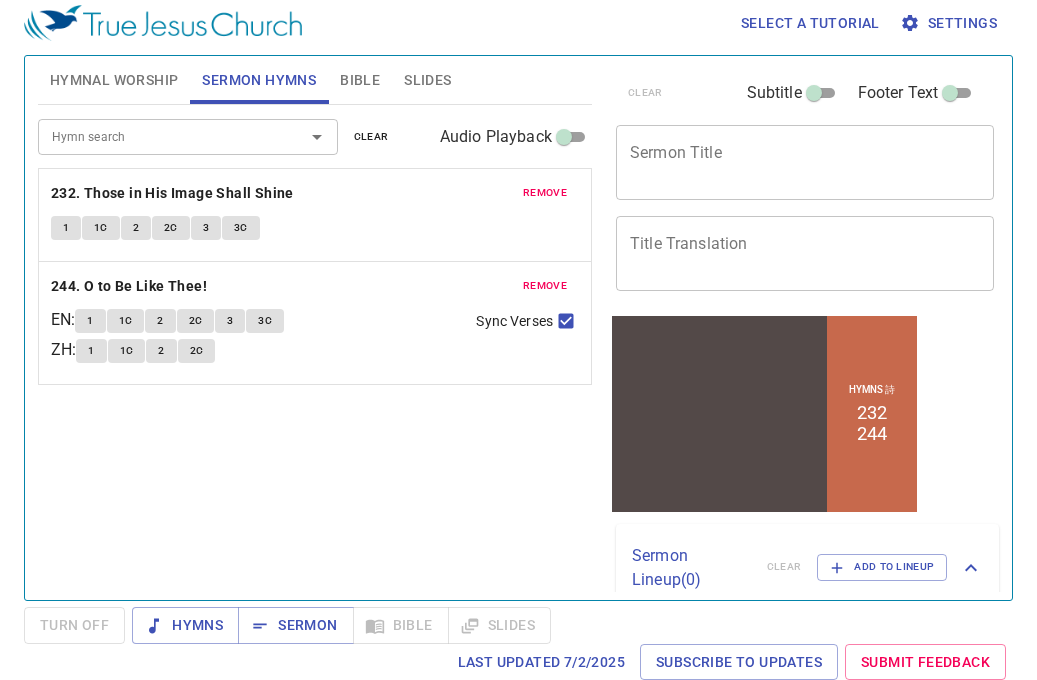 click on "Sermon Title" at bounding box center [805, 162] 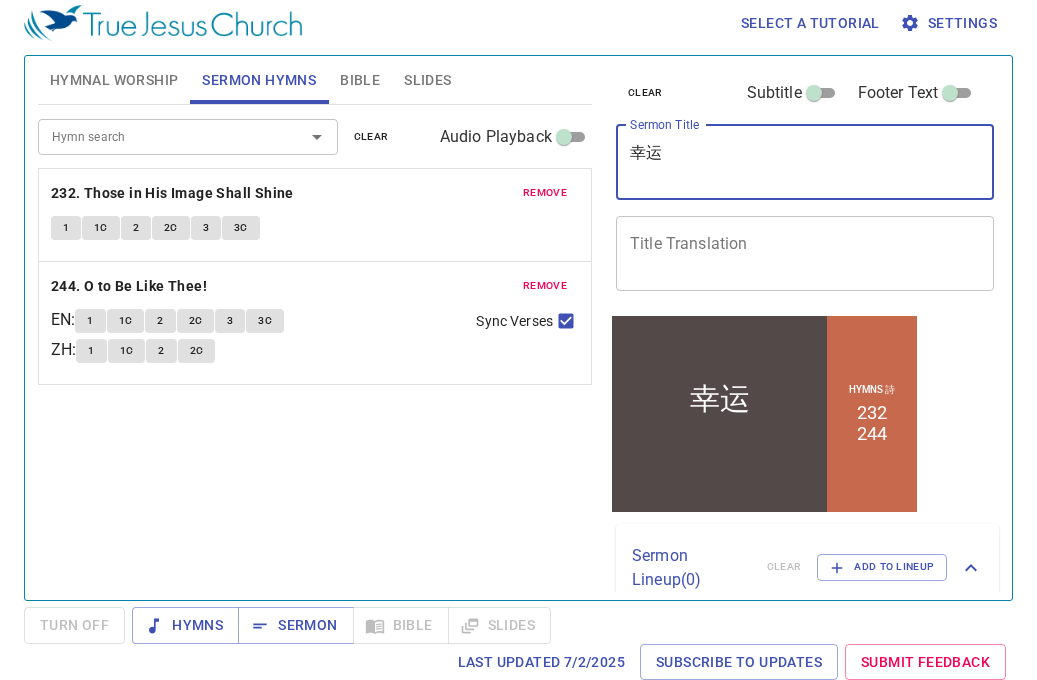 type on "幸" 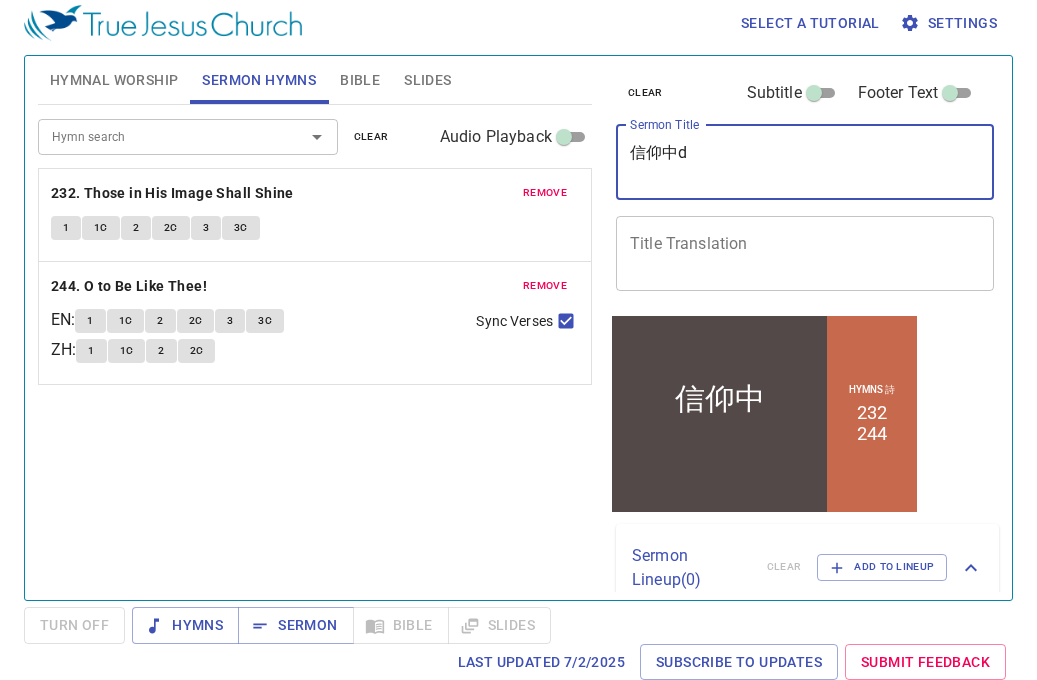 type on "信仰中de" 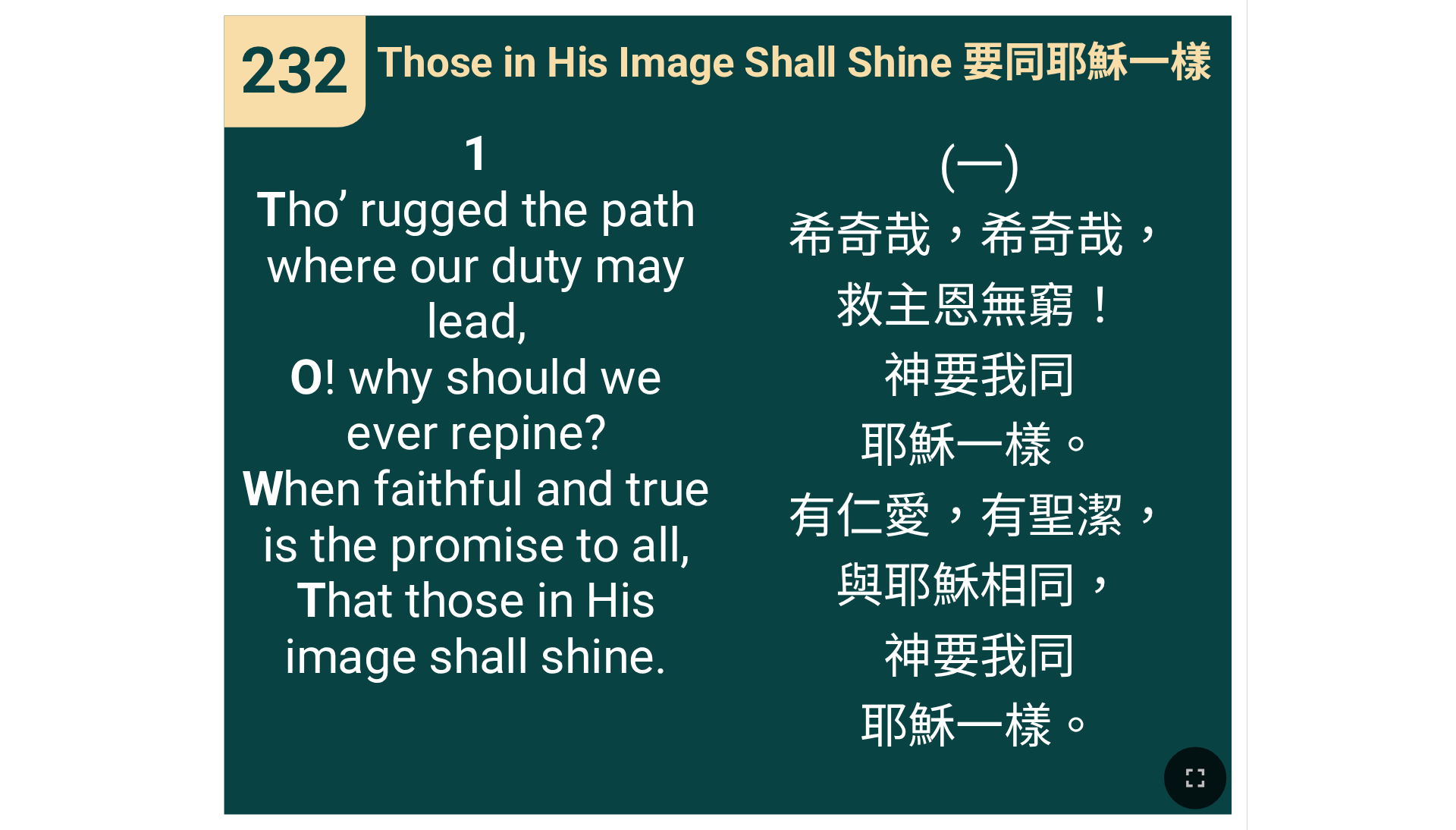 scroll, scrollTop: 0, scrollLeft: 0, axis: both 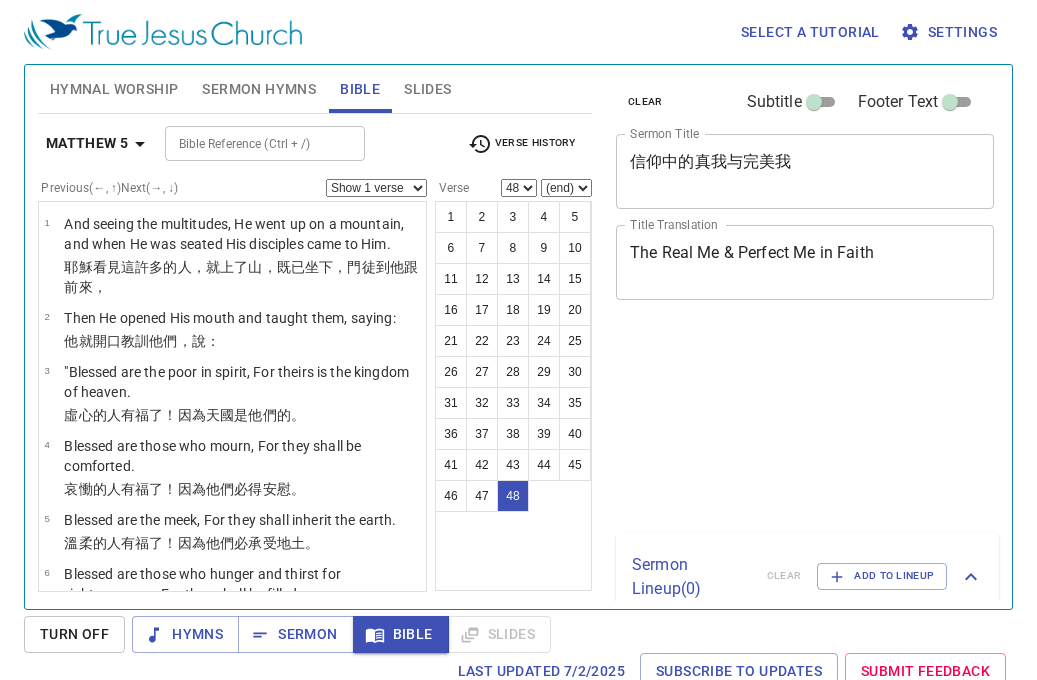 select on "48" 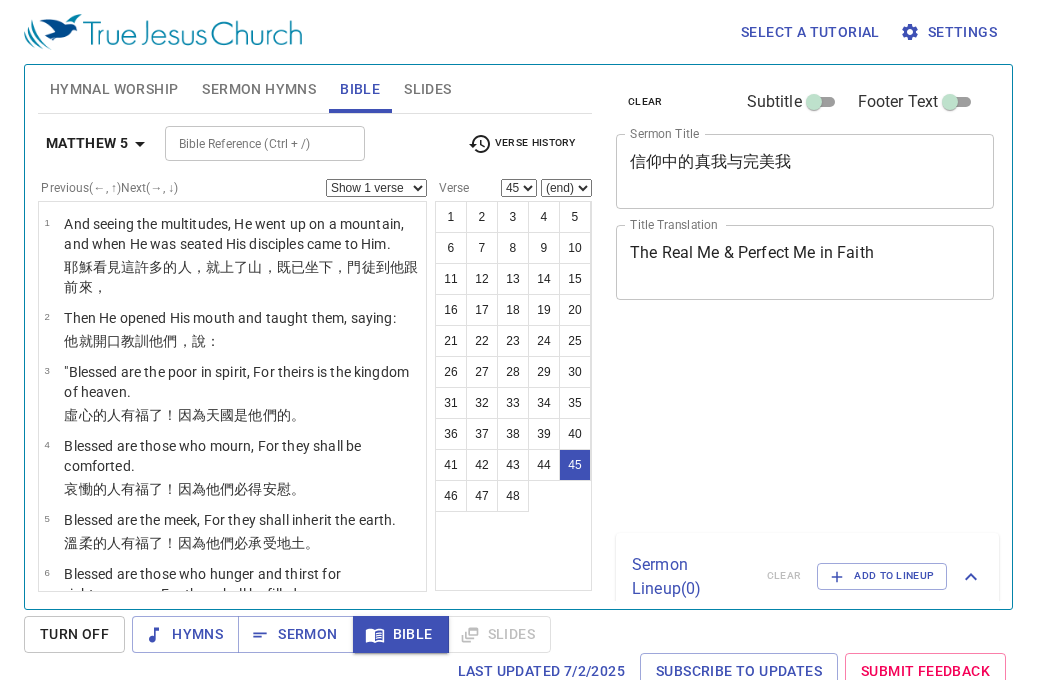 select on "45" 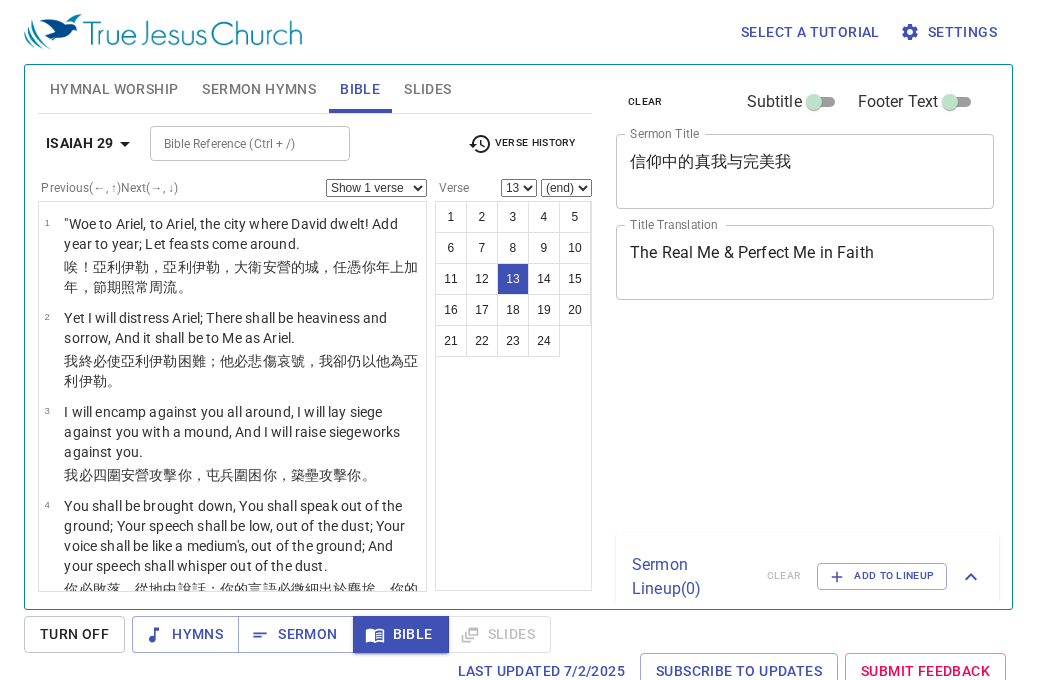 select on "13" 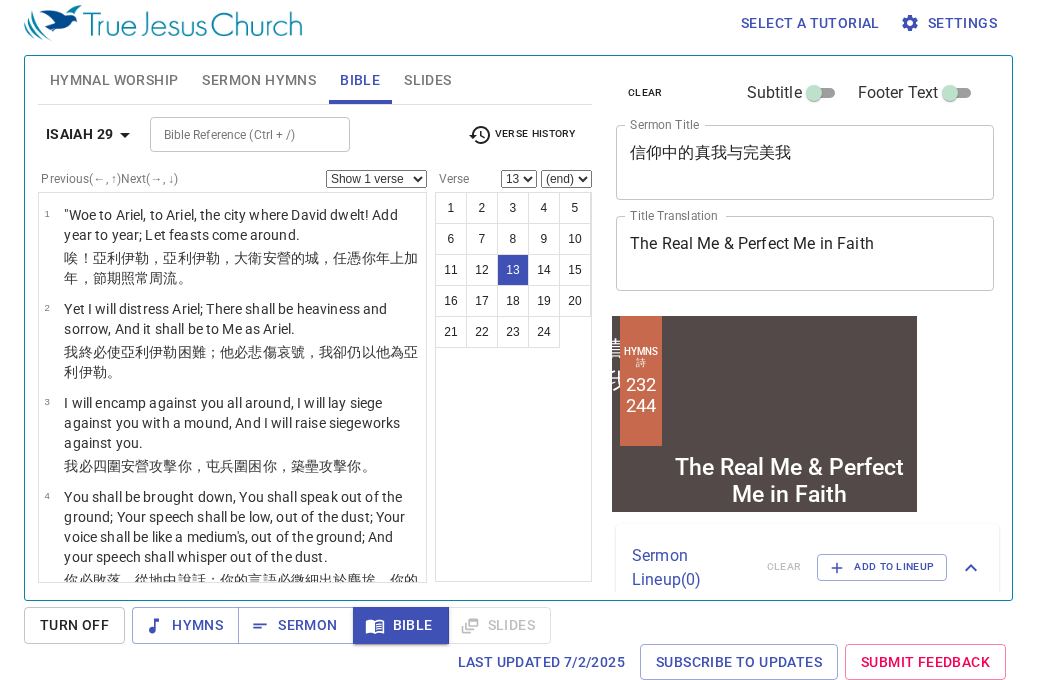scroll, scrollTop: 9, scrollLeft: 0, axis: vertical 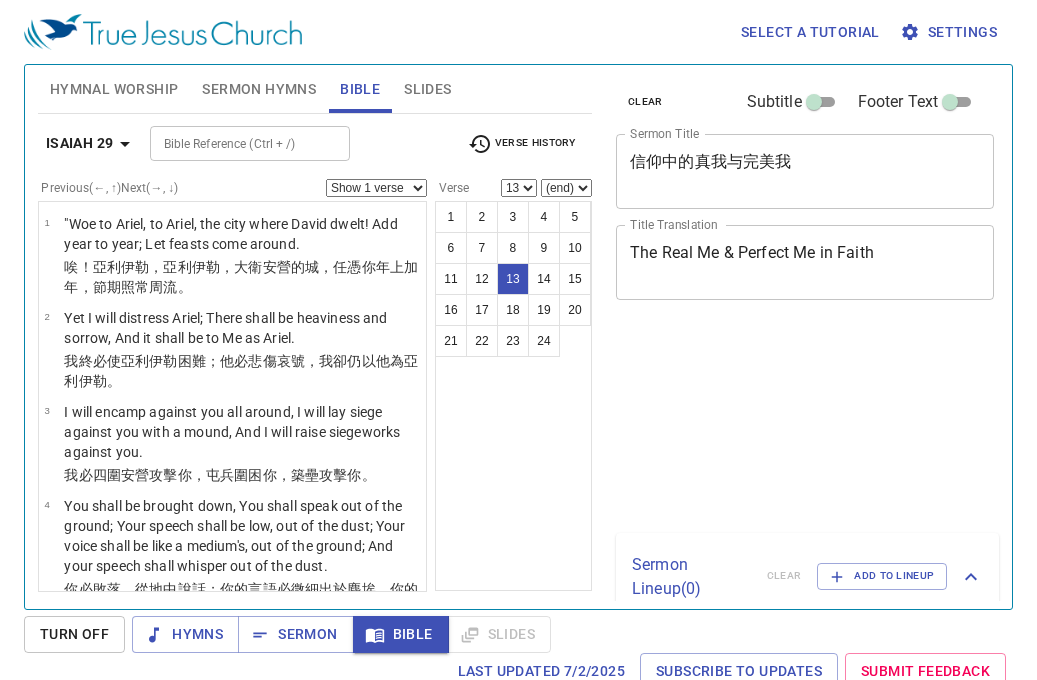 select on "13" 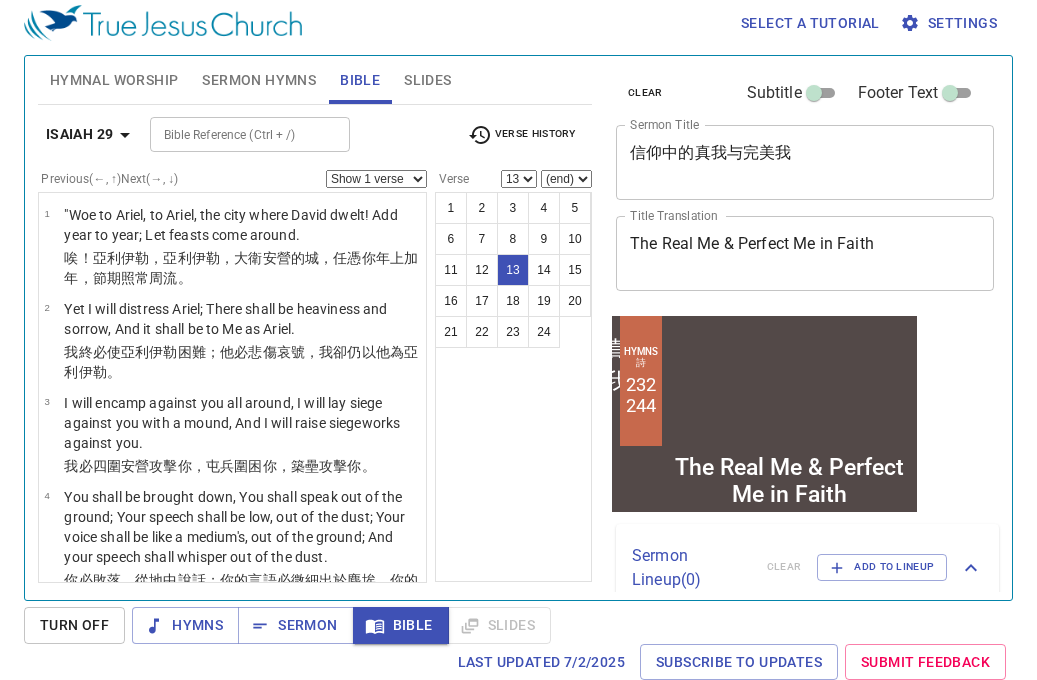 scroll, scrollTop: 9, scrollLeft: 0, axis: vertical 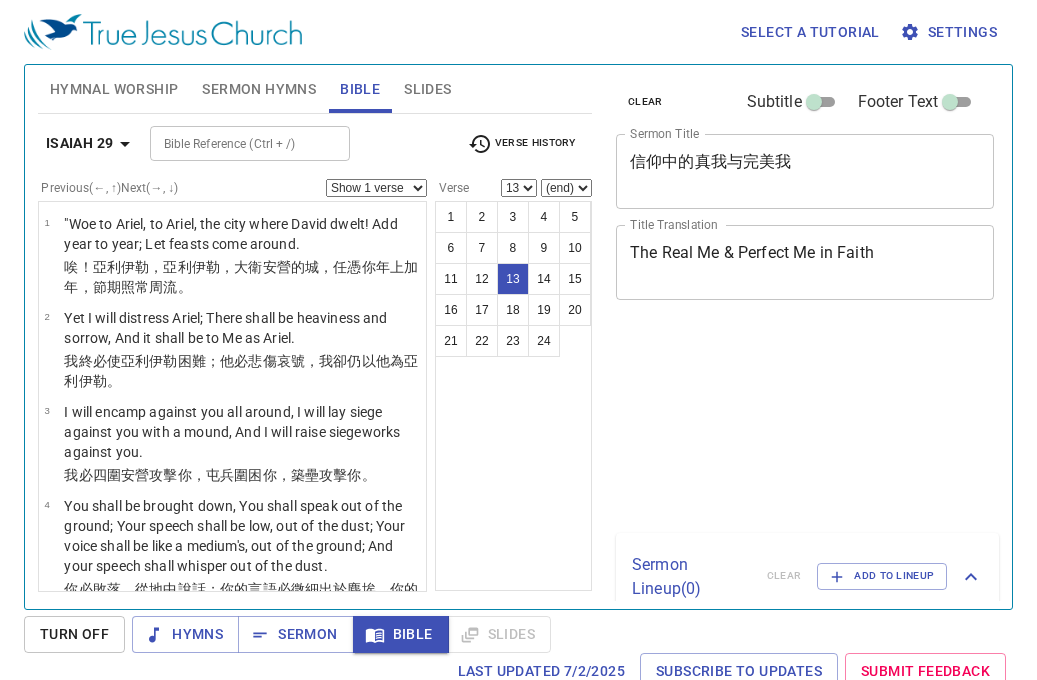 select on "13" 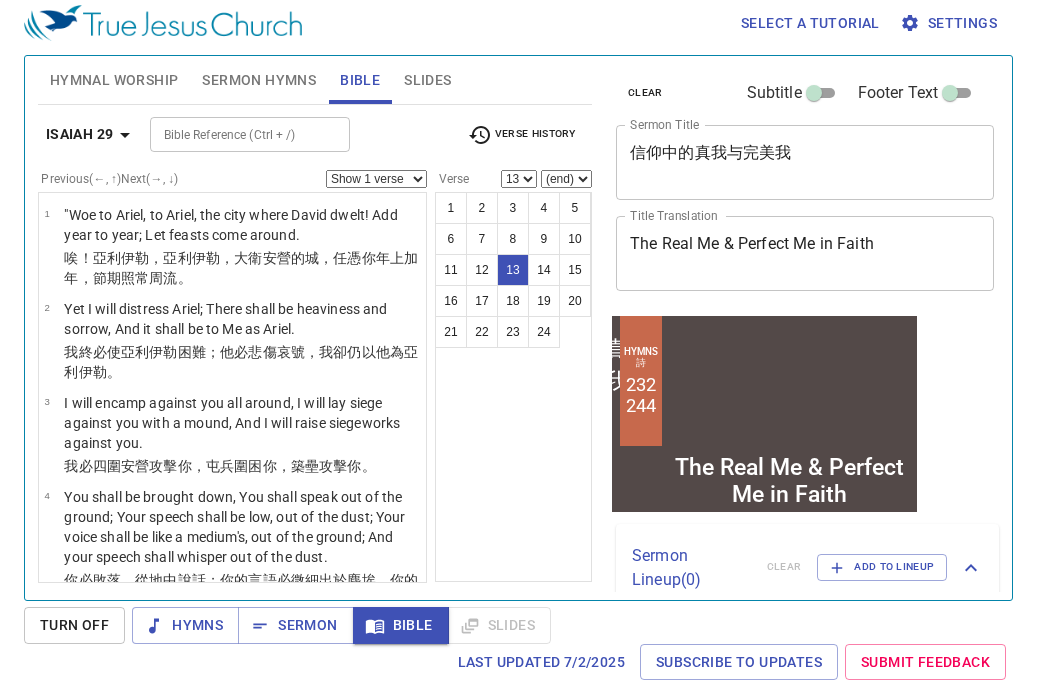 scroll, scrollTop: 9, scrollLeft: 0, axis: vertical 